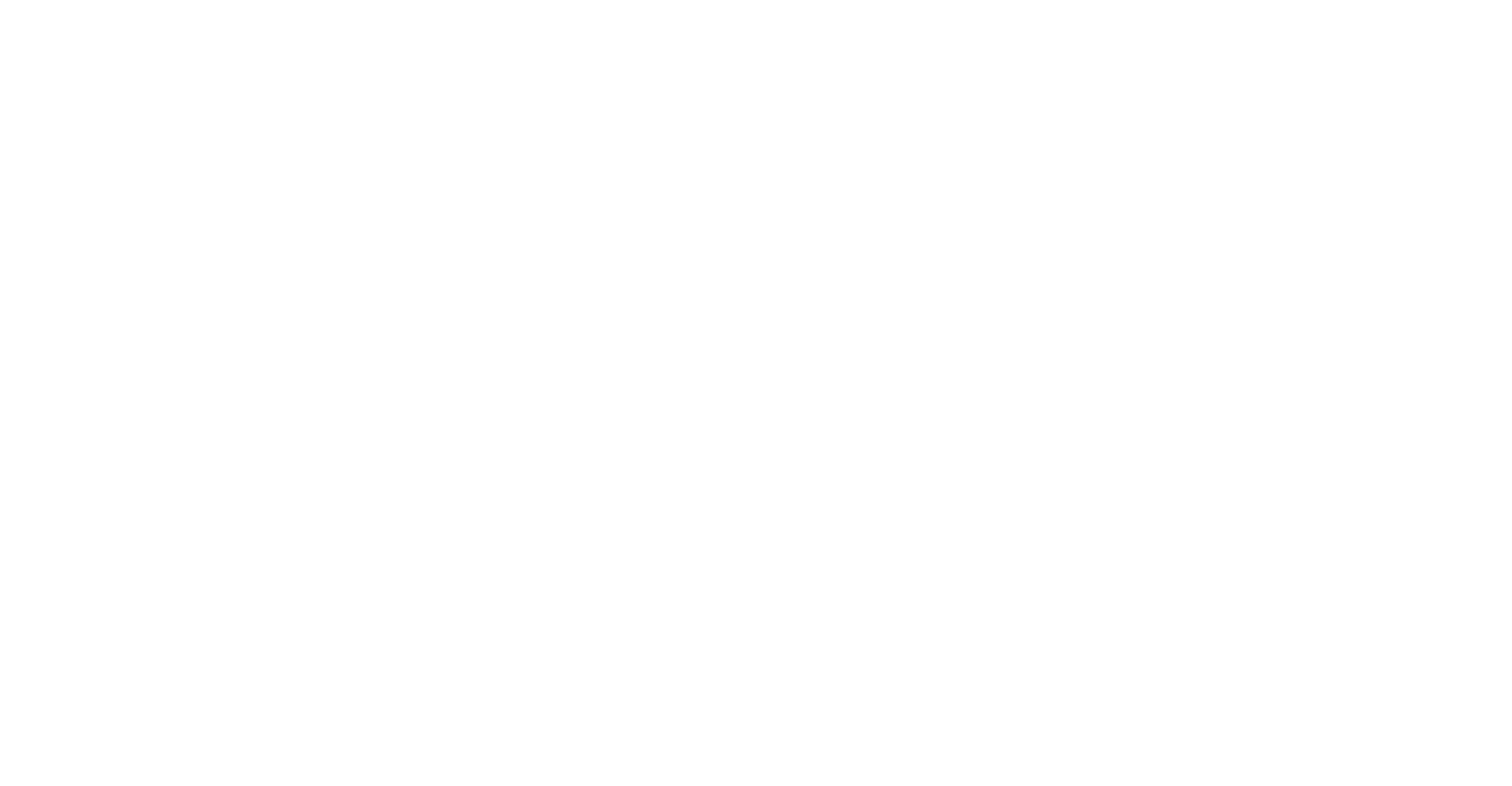 scroll, scrollTop: 0, scrollLeft: 0, axis: both 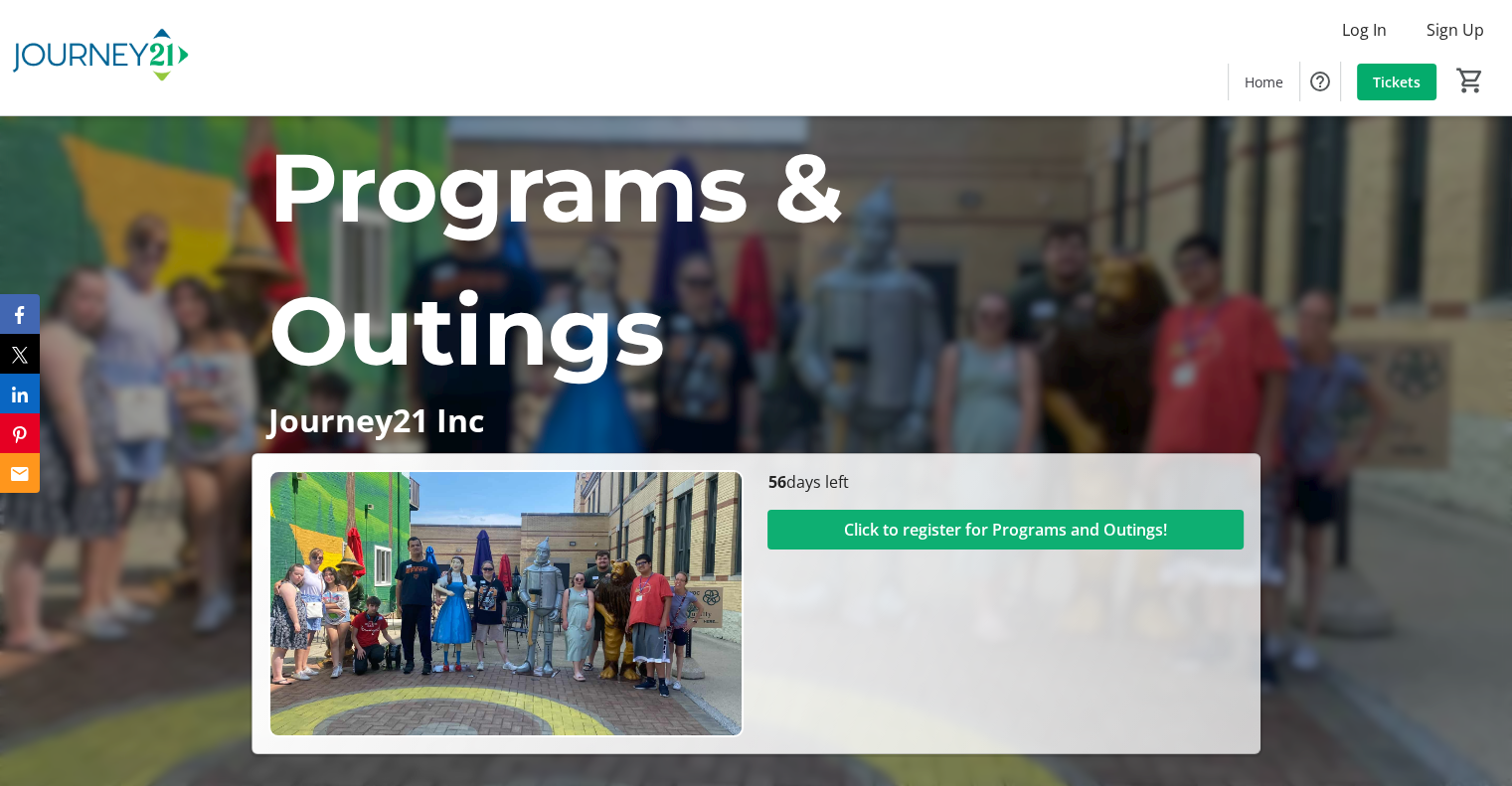 click at bounding box center [1005, 530] 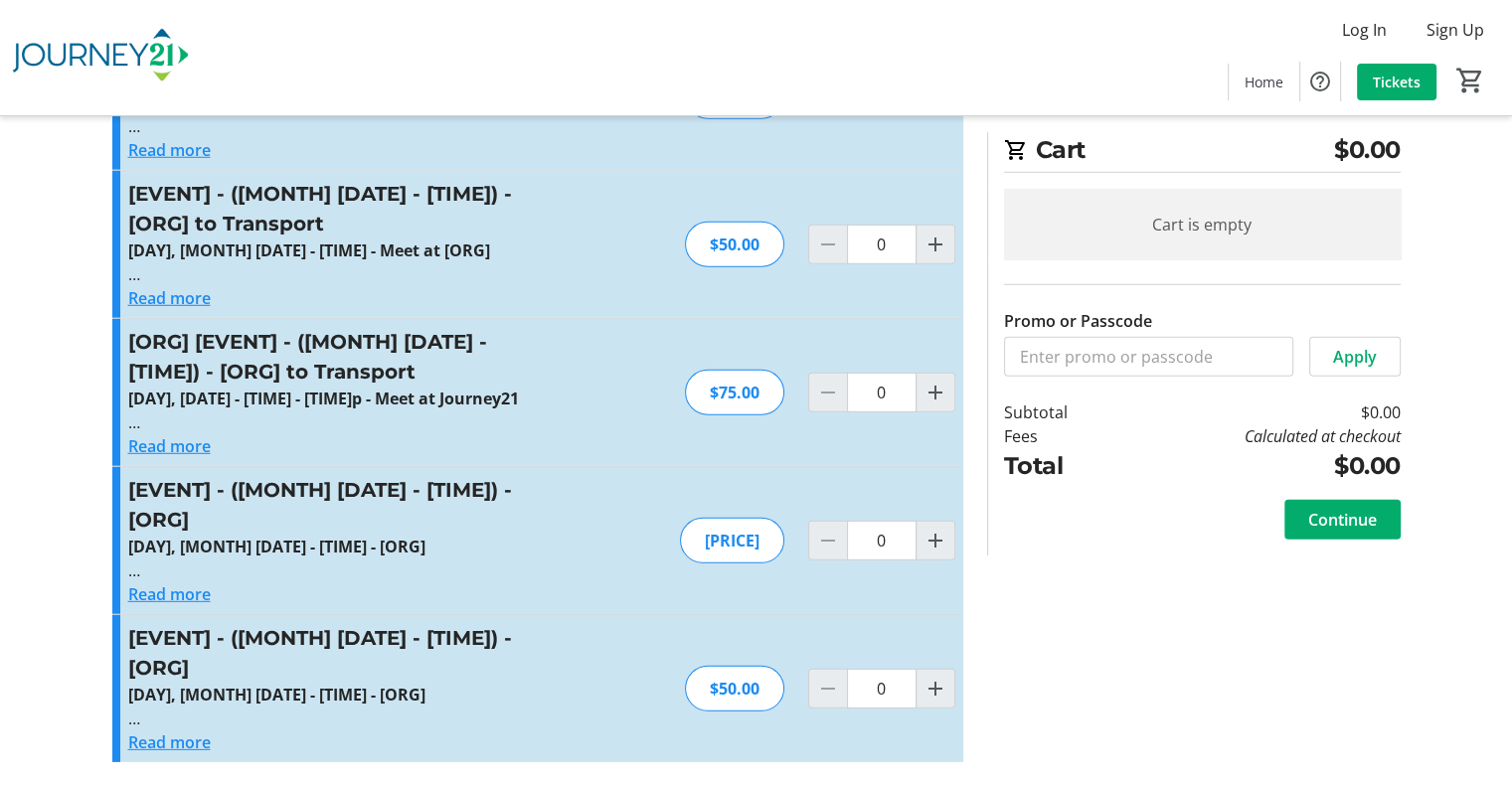 scroll, scrollTop: 5712, scrollLeft: 0, axis: vertical 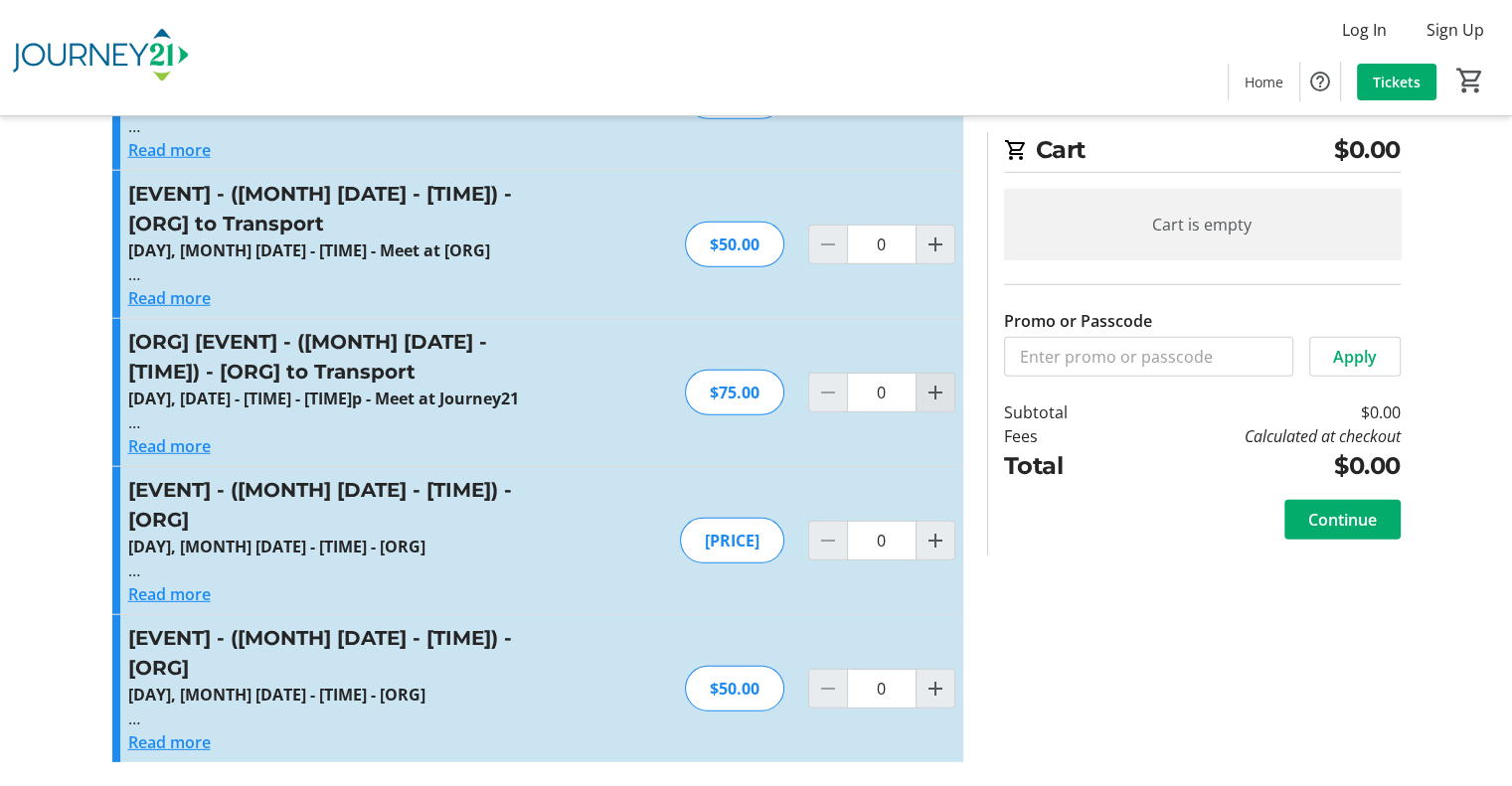 click 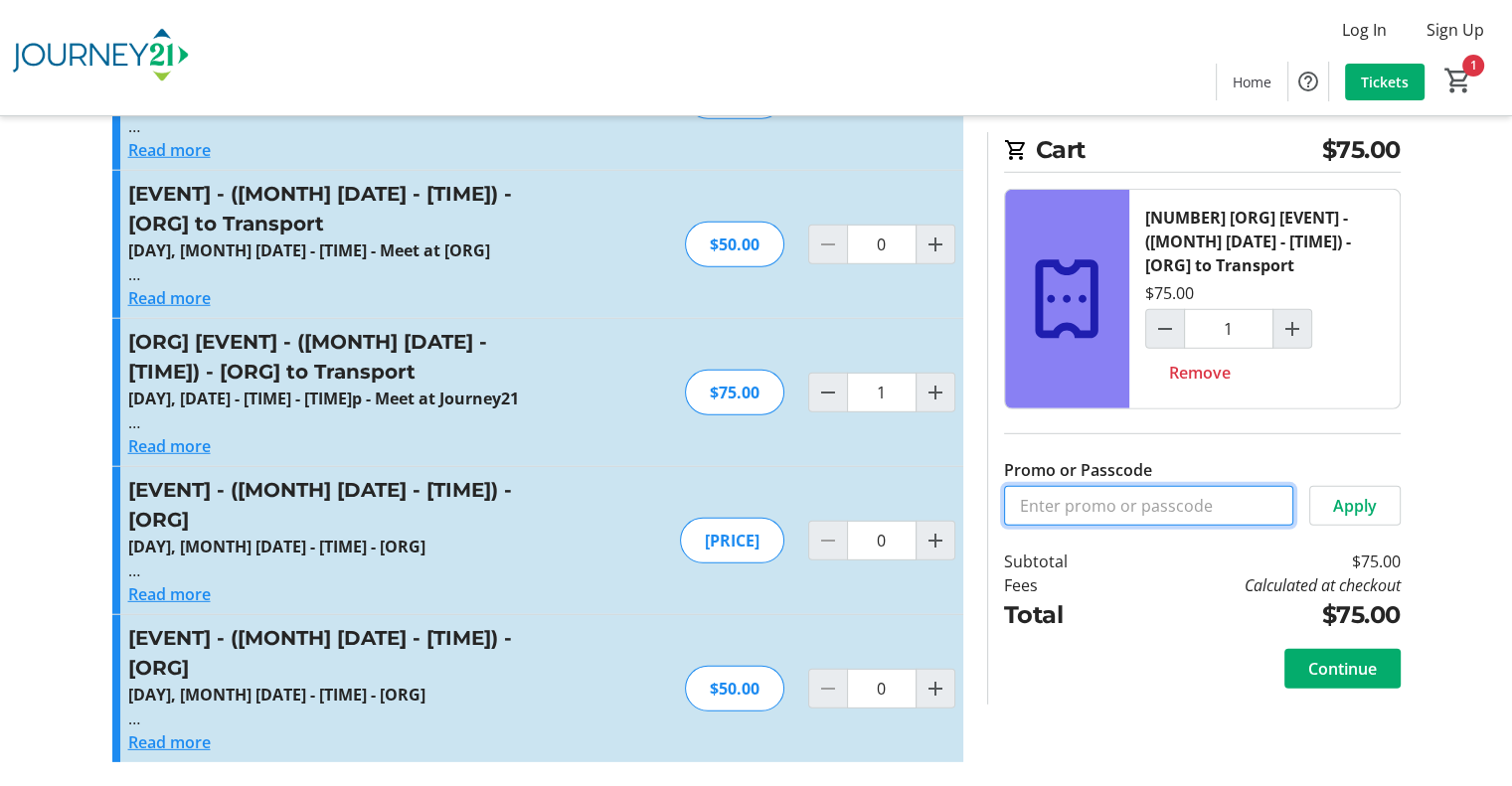 click on "Promo or Passcode" at bounding box center [1148, 506] 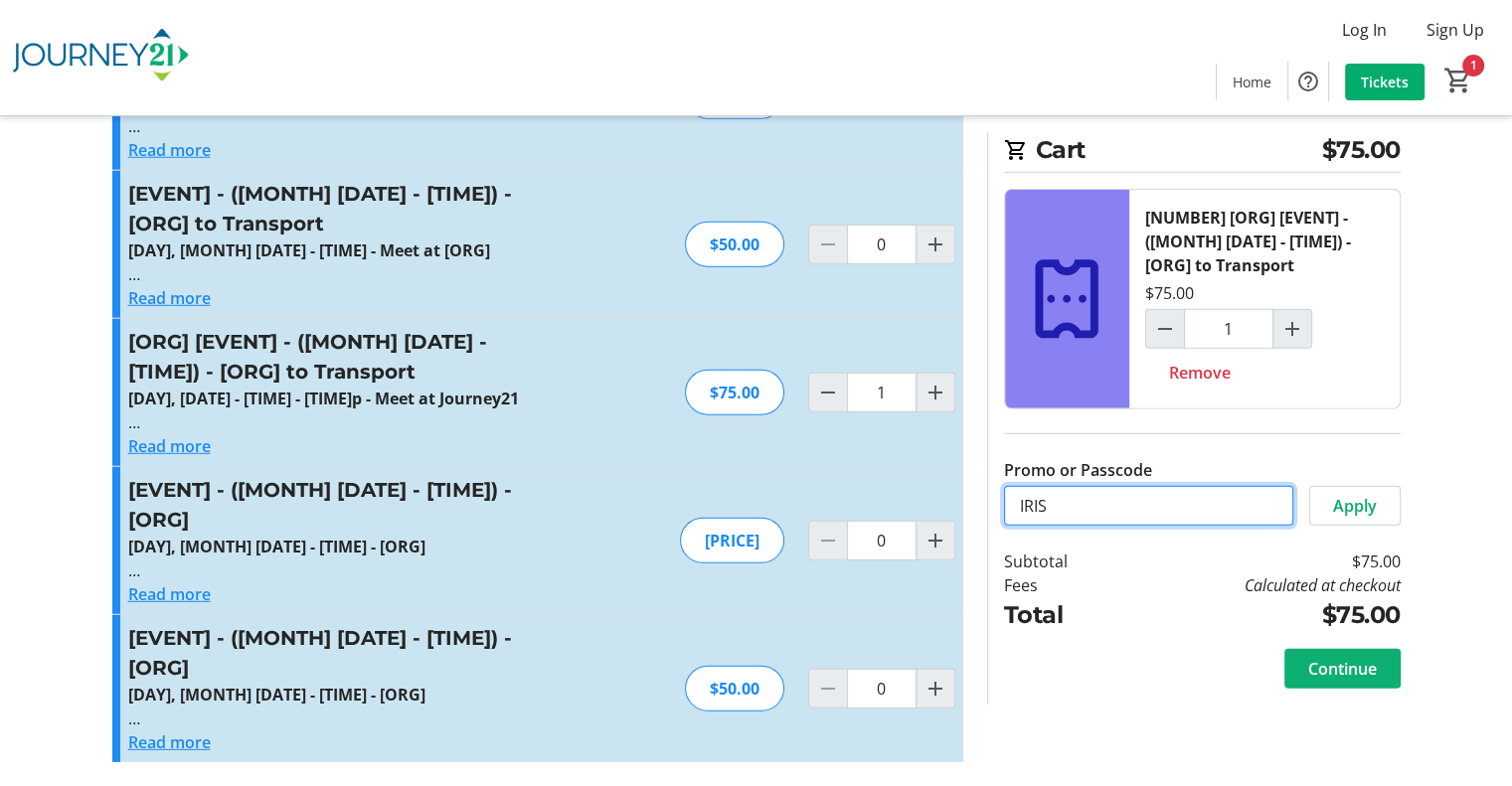 type on "IRIS" 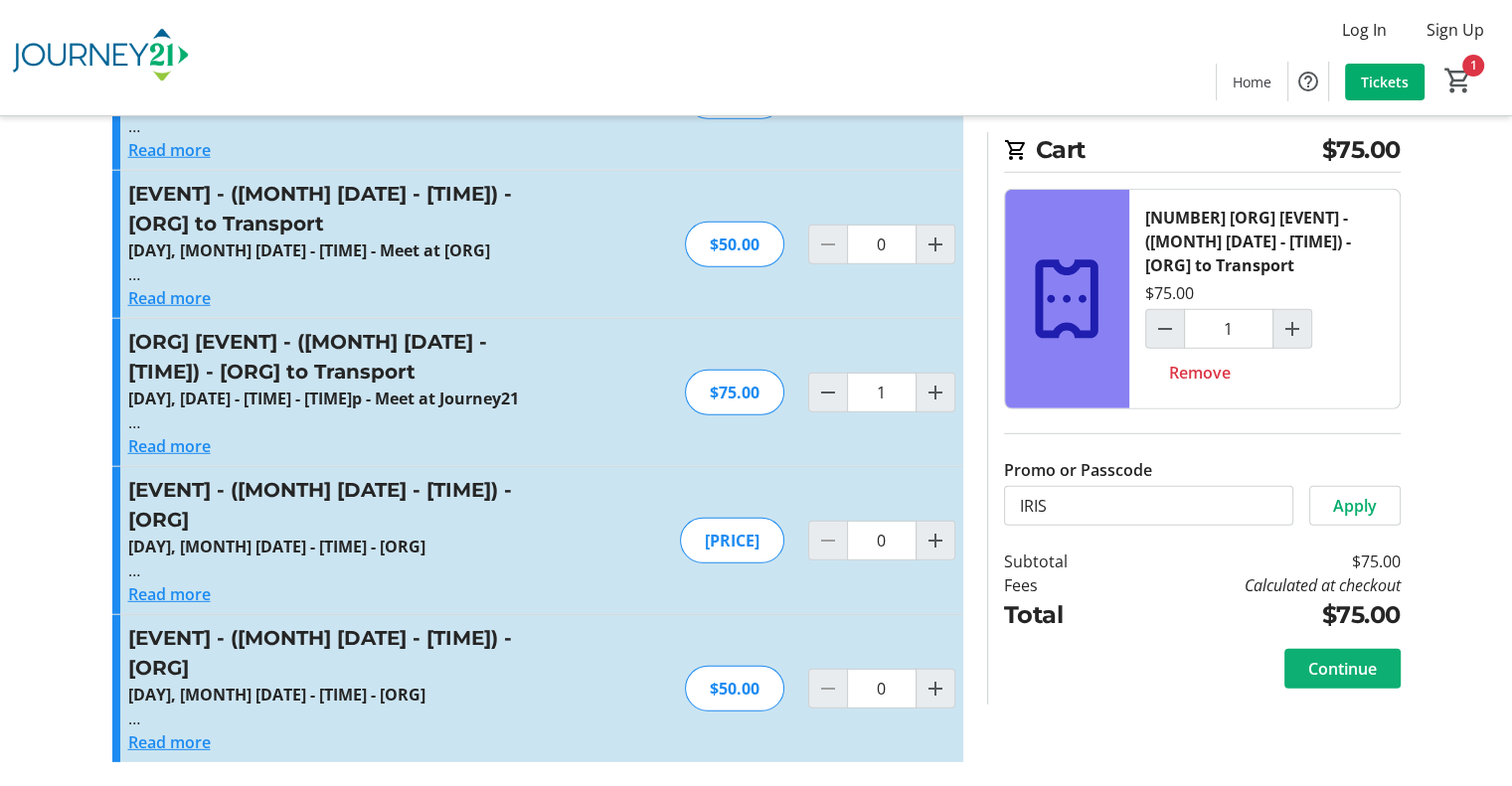 click on "Continue" 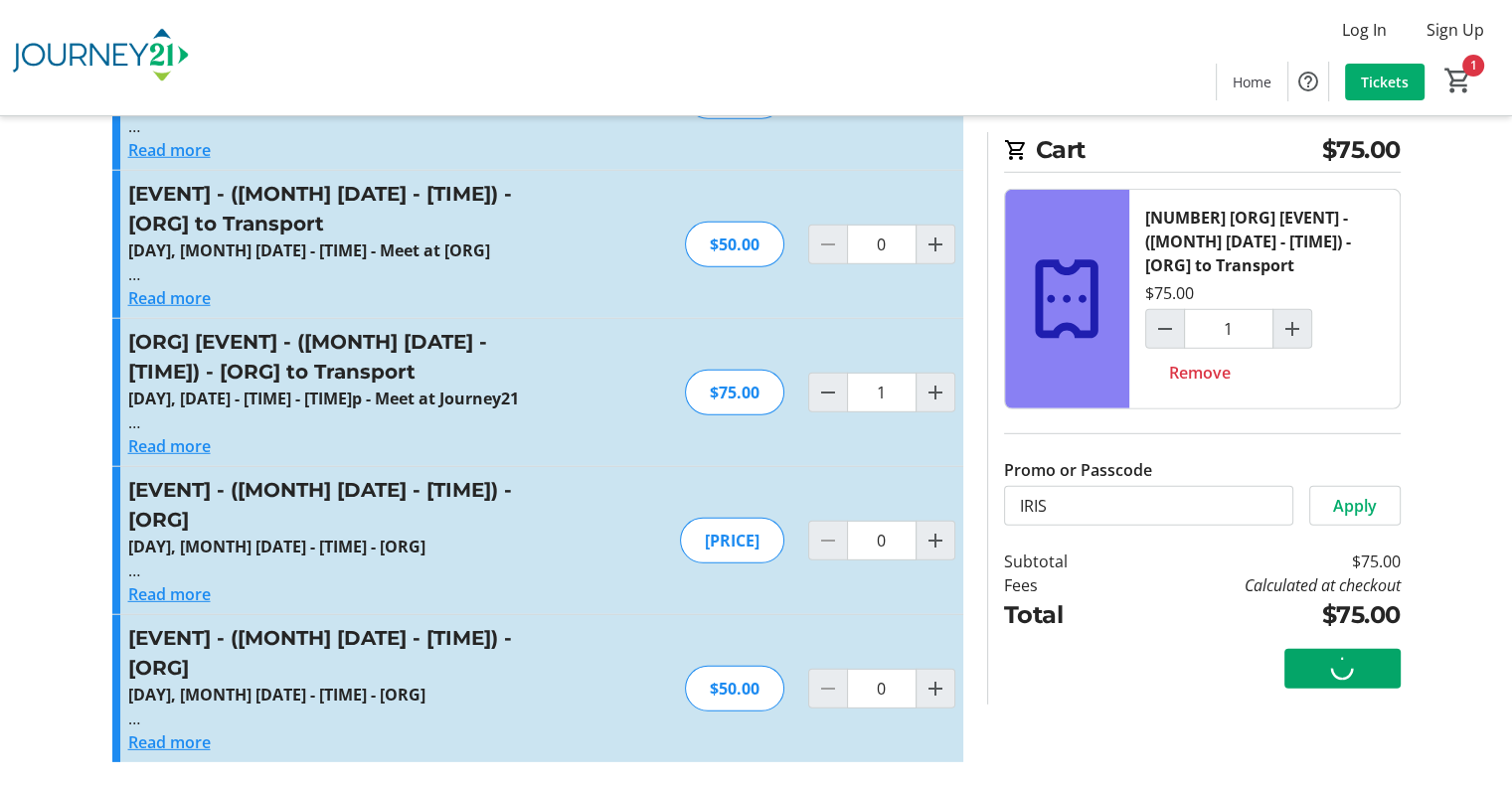 scroll, scrollTop: 0, scrollLeft: 0, axis: both 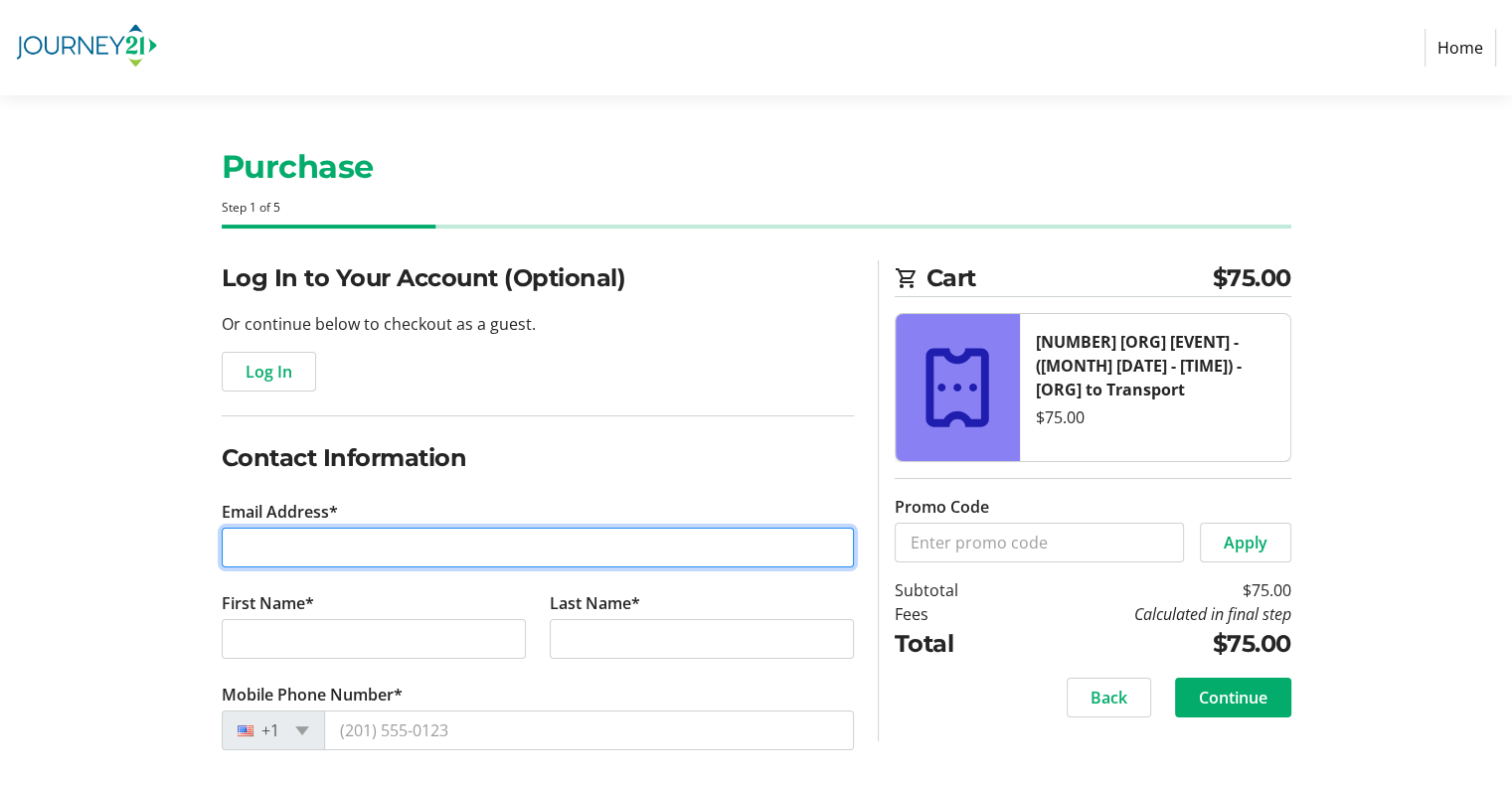 click on "Email Address*" at bounding box center [538, 548] 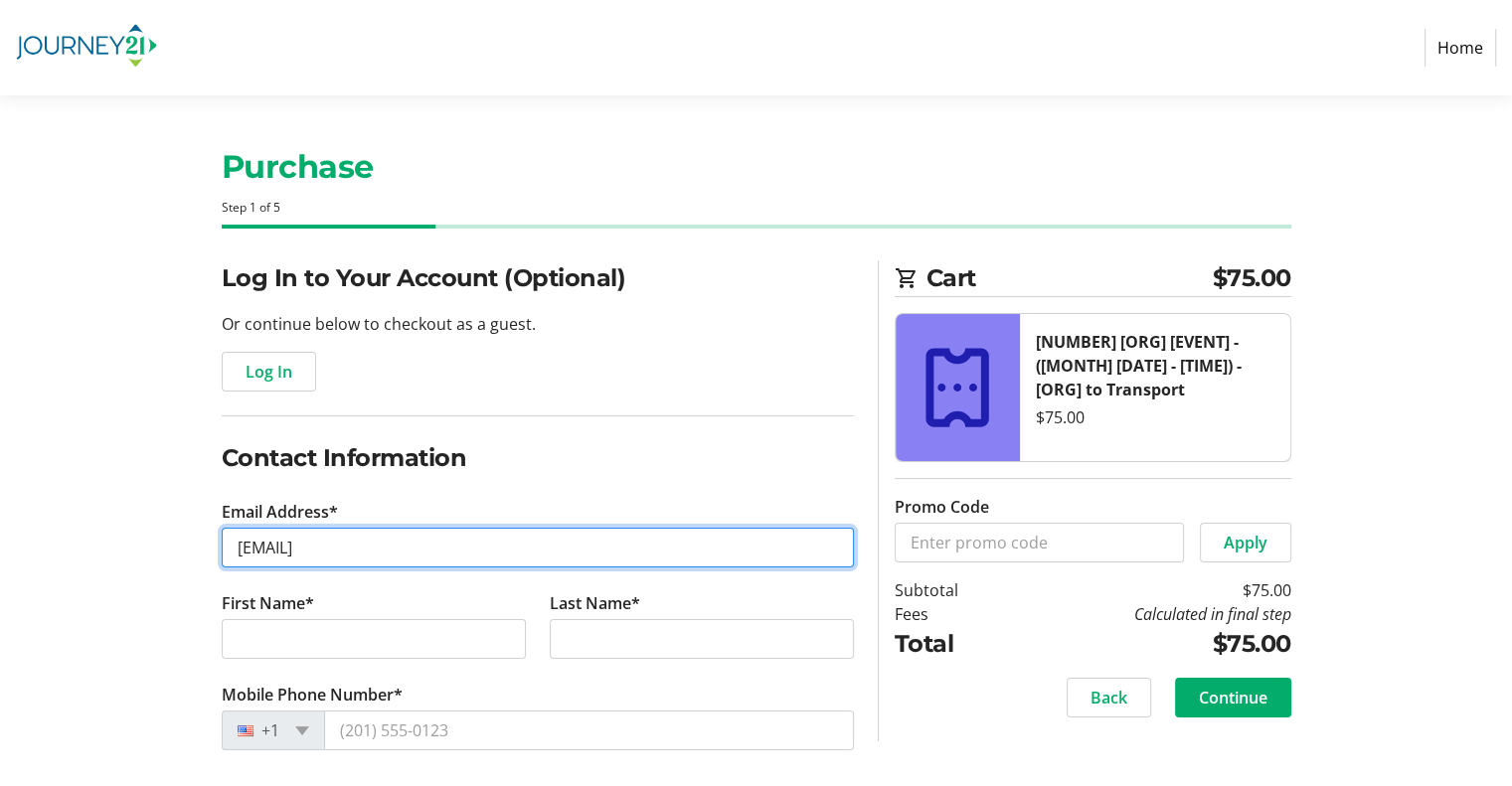 type on "[NAME]@[EXAMPLE.COM]" 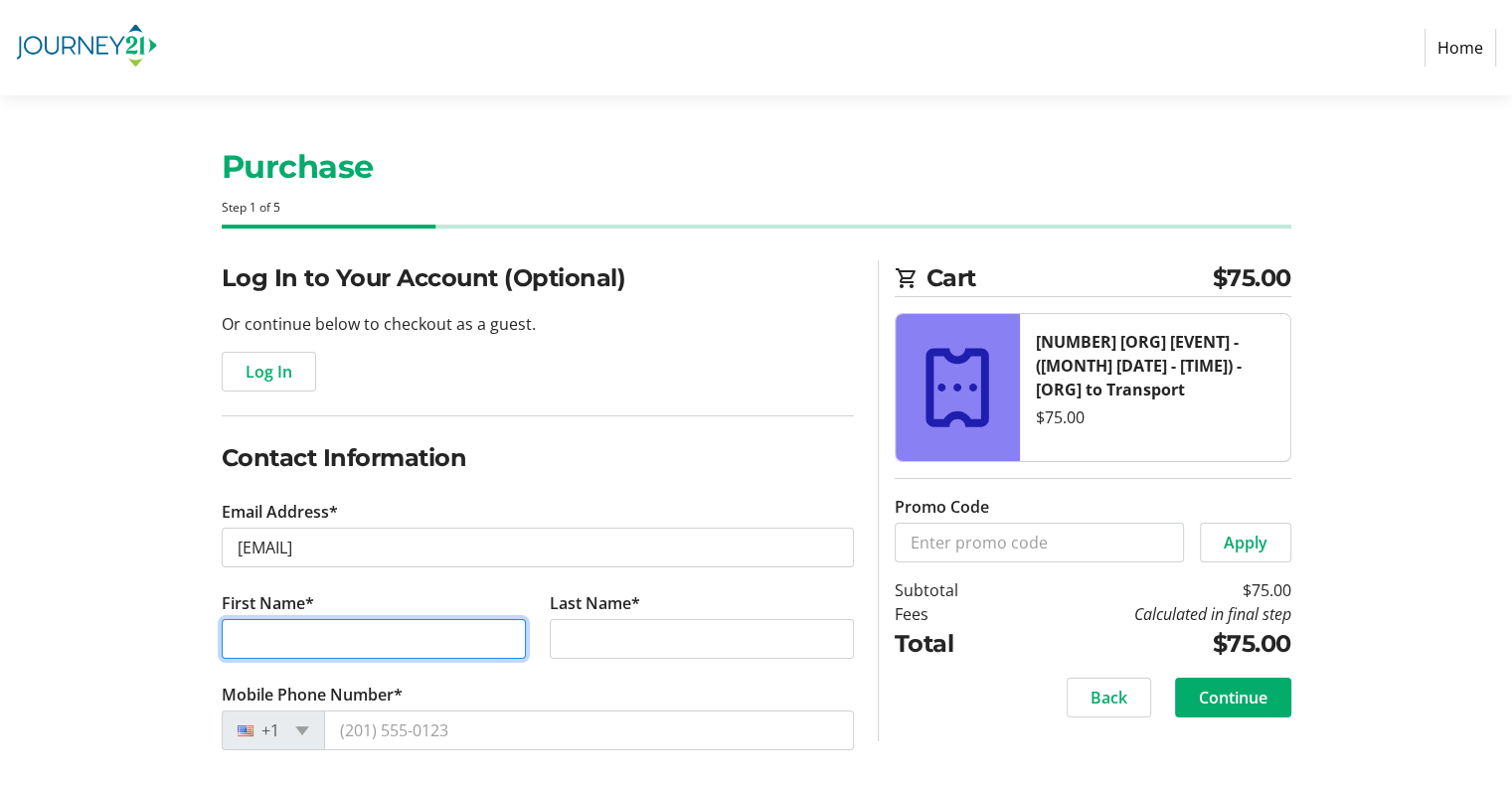 click on "First Name*" at bounding box center [374, 639] 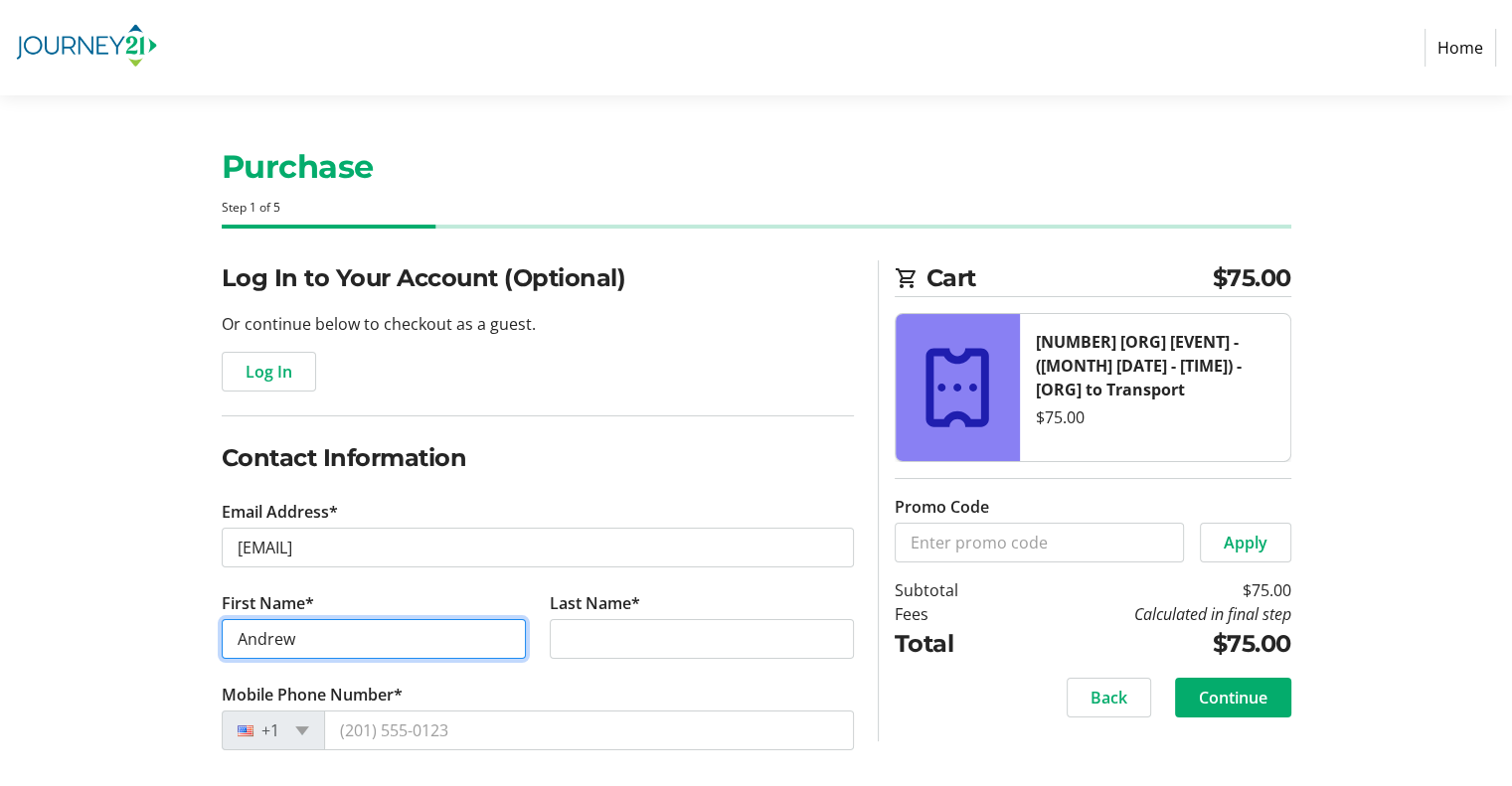 type on "Andrew" 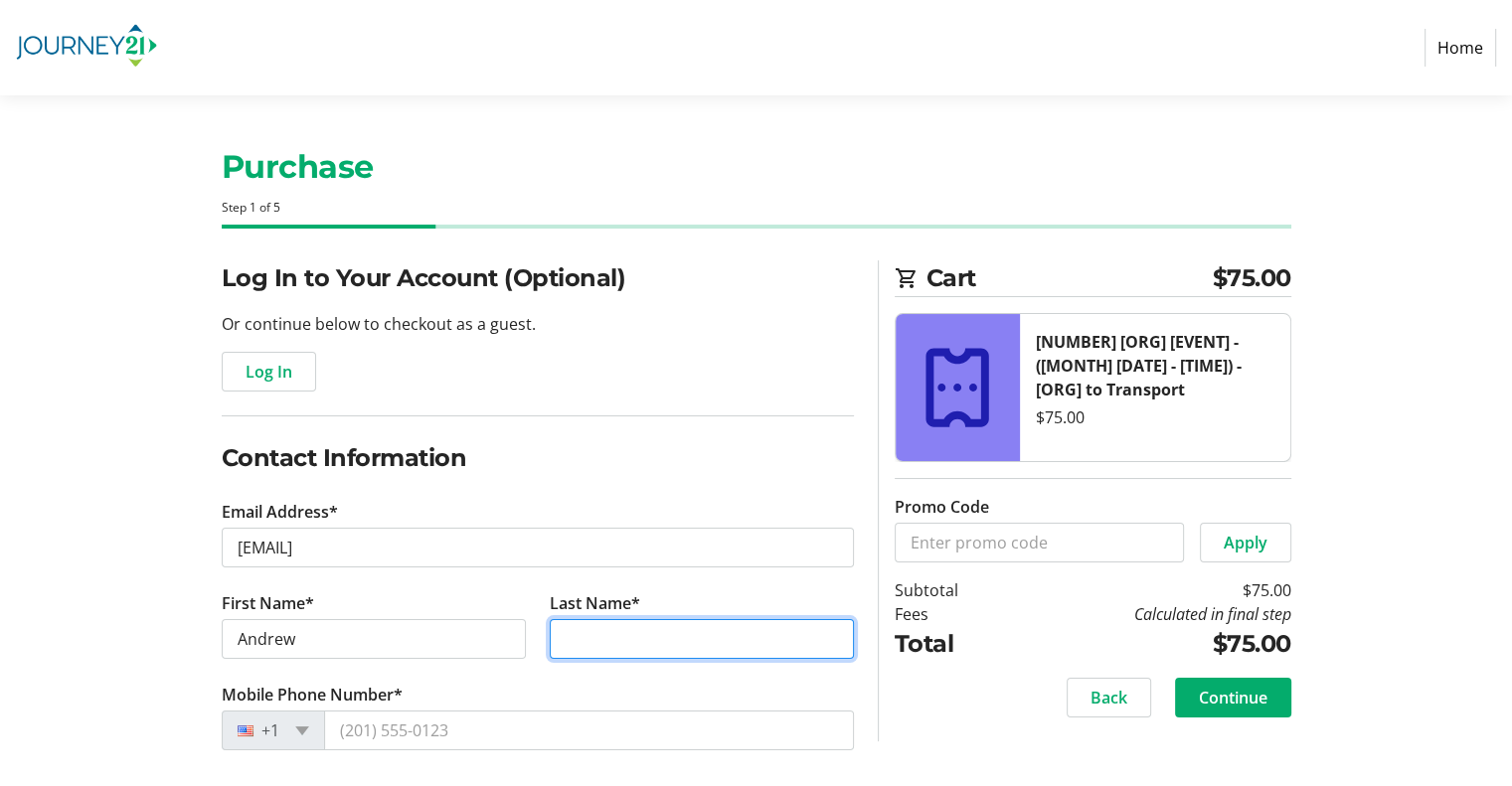 click on "Last Name*" at bounding box center [702, 639] 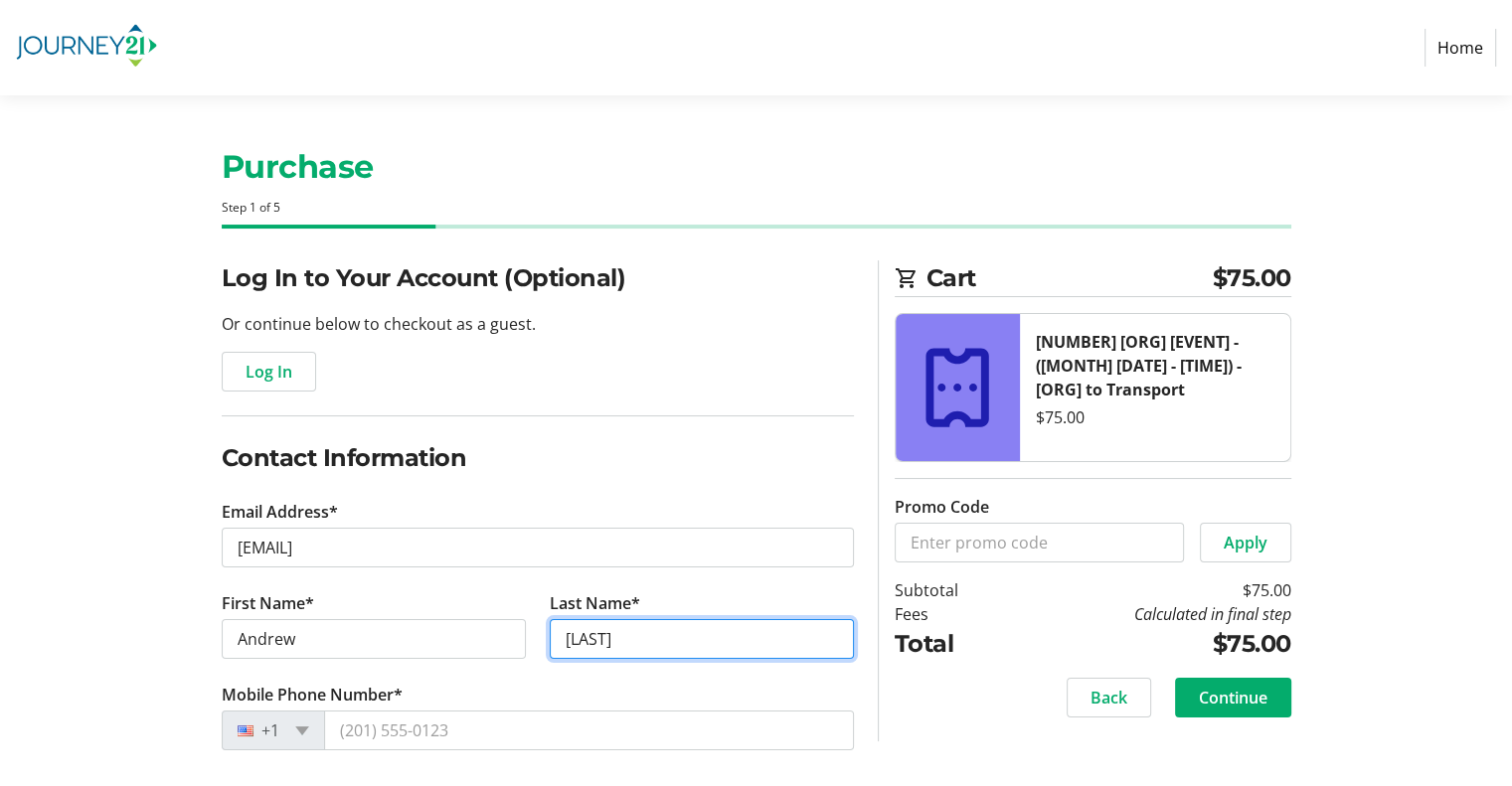 scroll, scrollTop: 10, scrollLeft: 0, axis: vertical 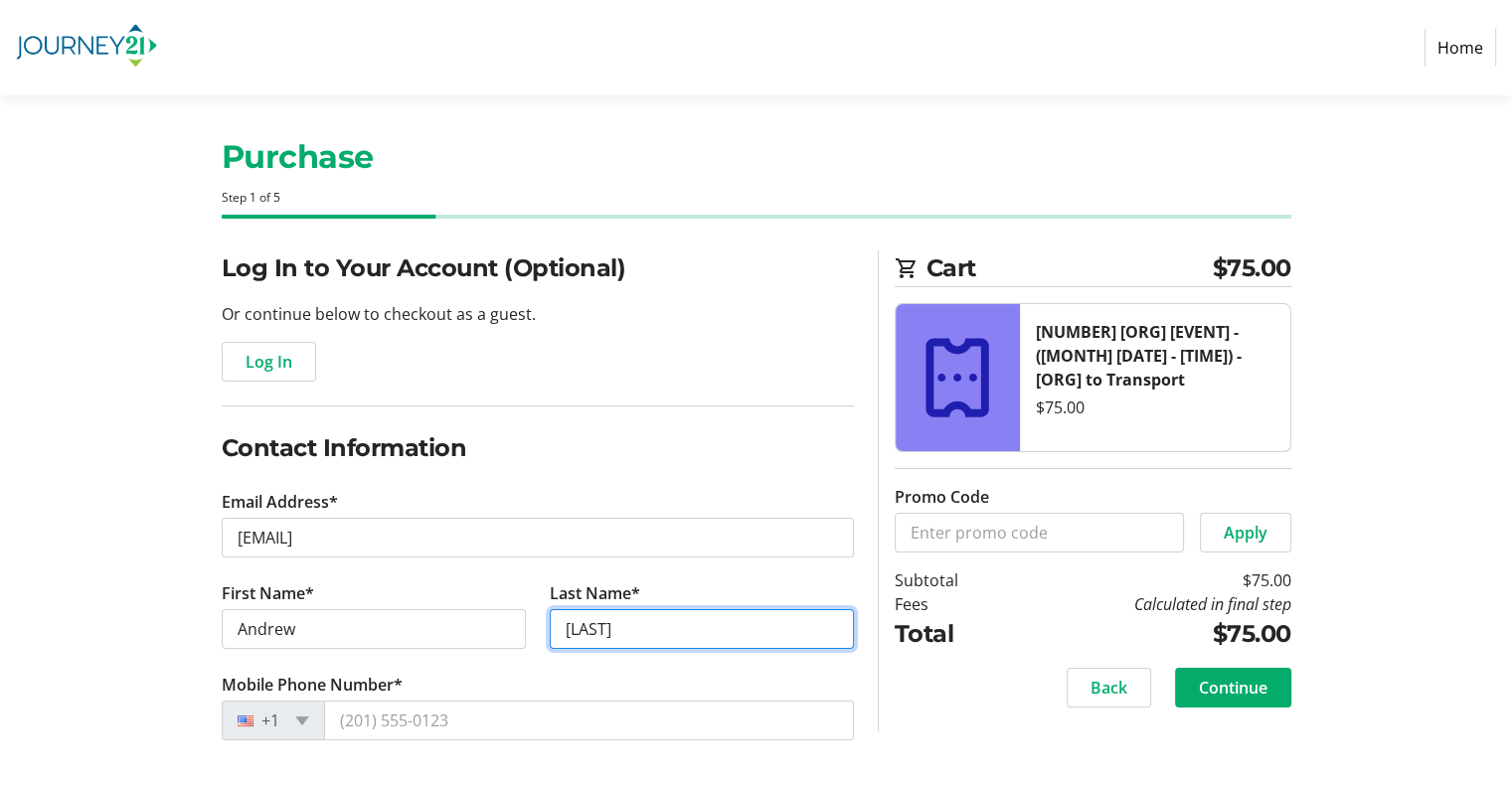 type on "[LAST]" 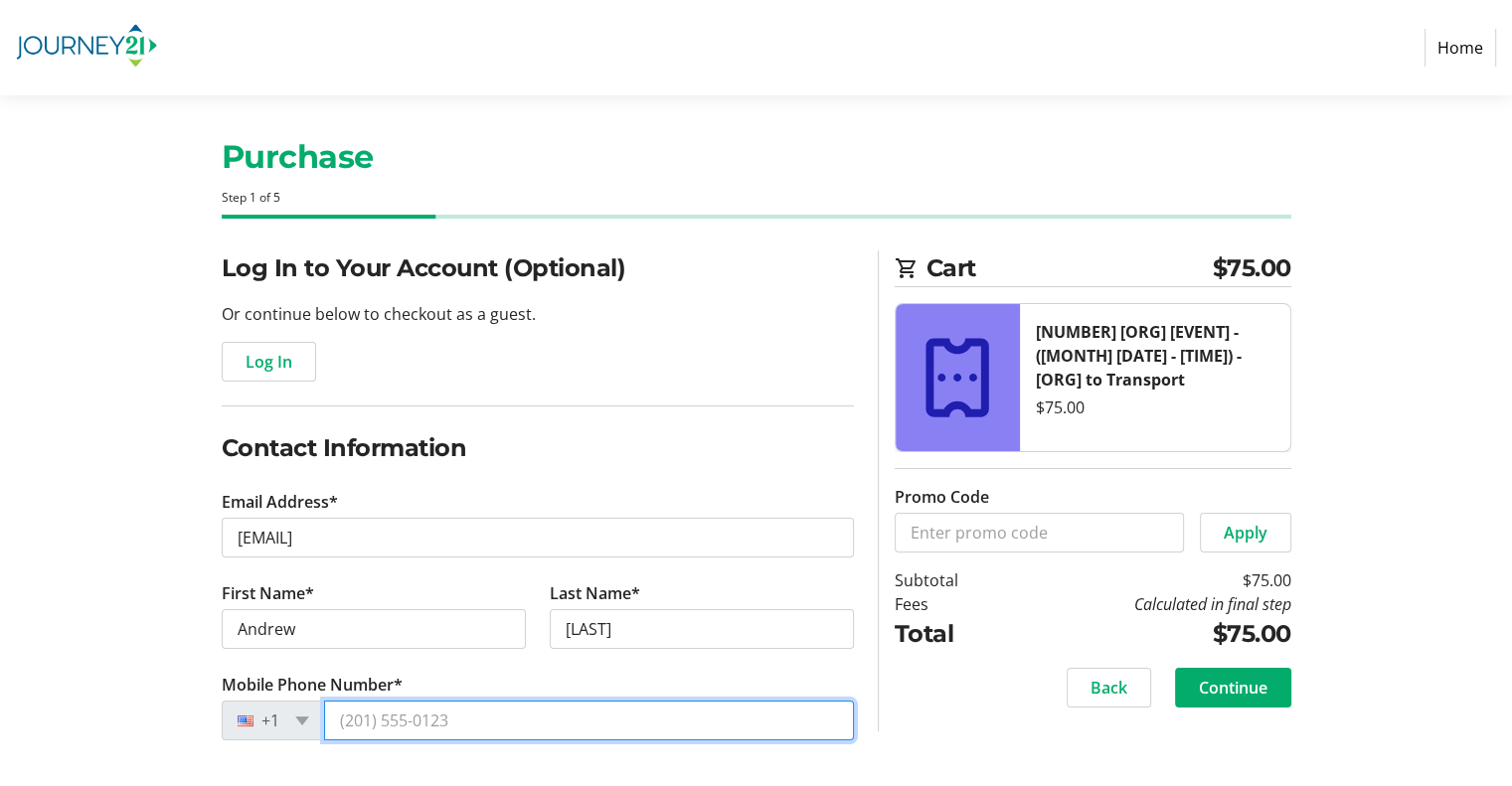 click on "Mobile Phone Number*" at bounding box center [588, 720] 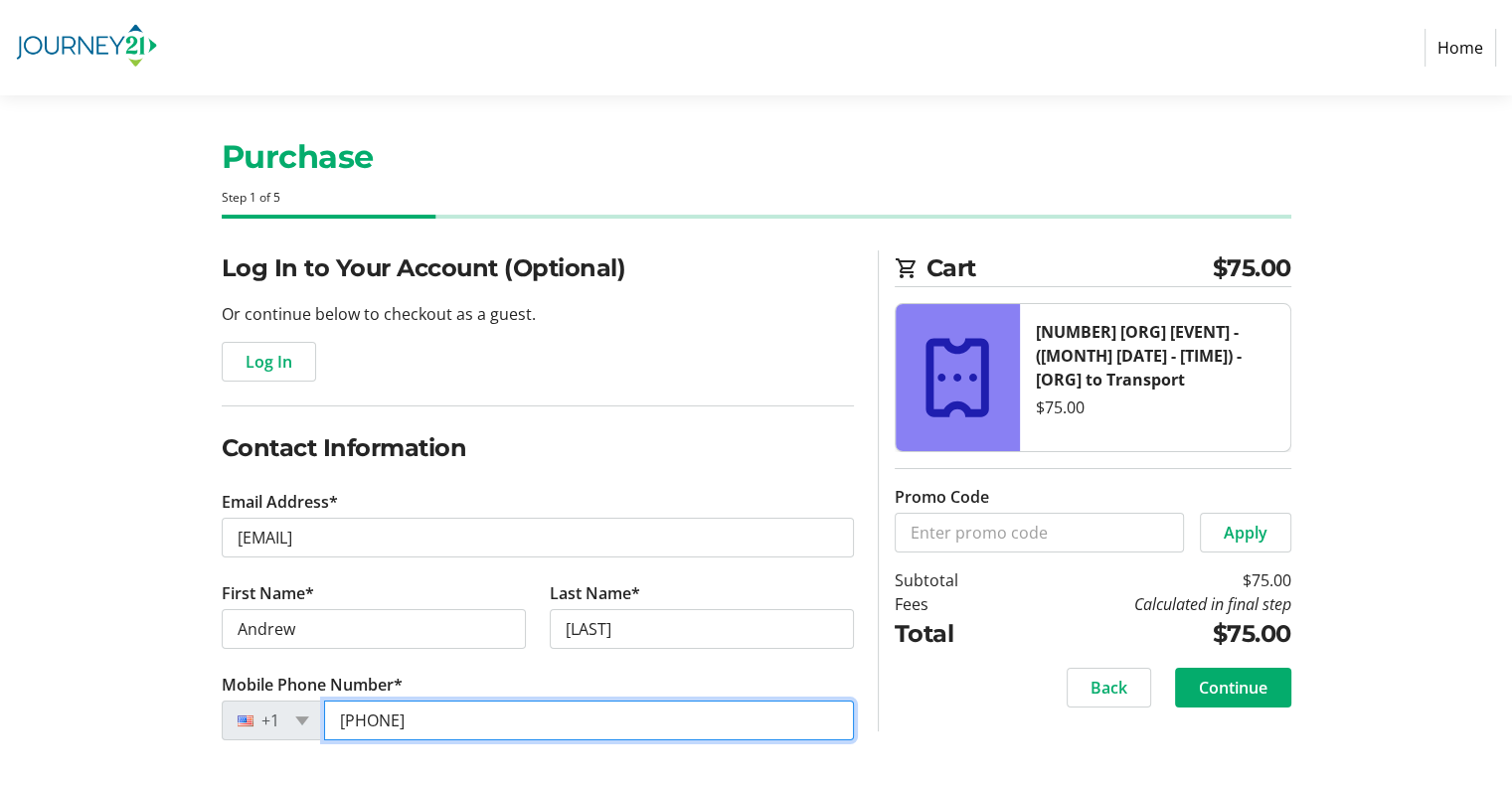 type on "([PHONE])" 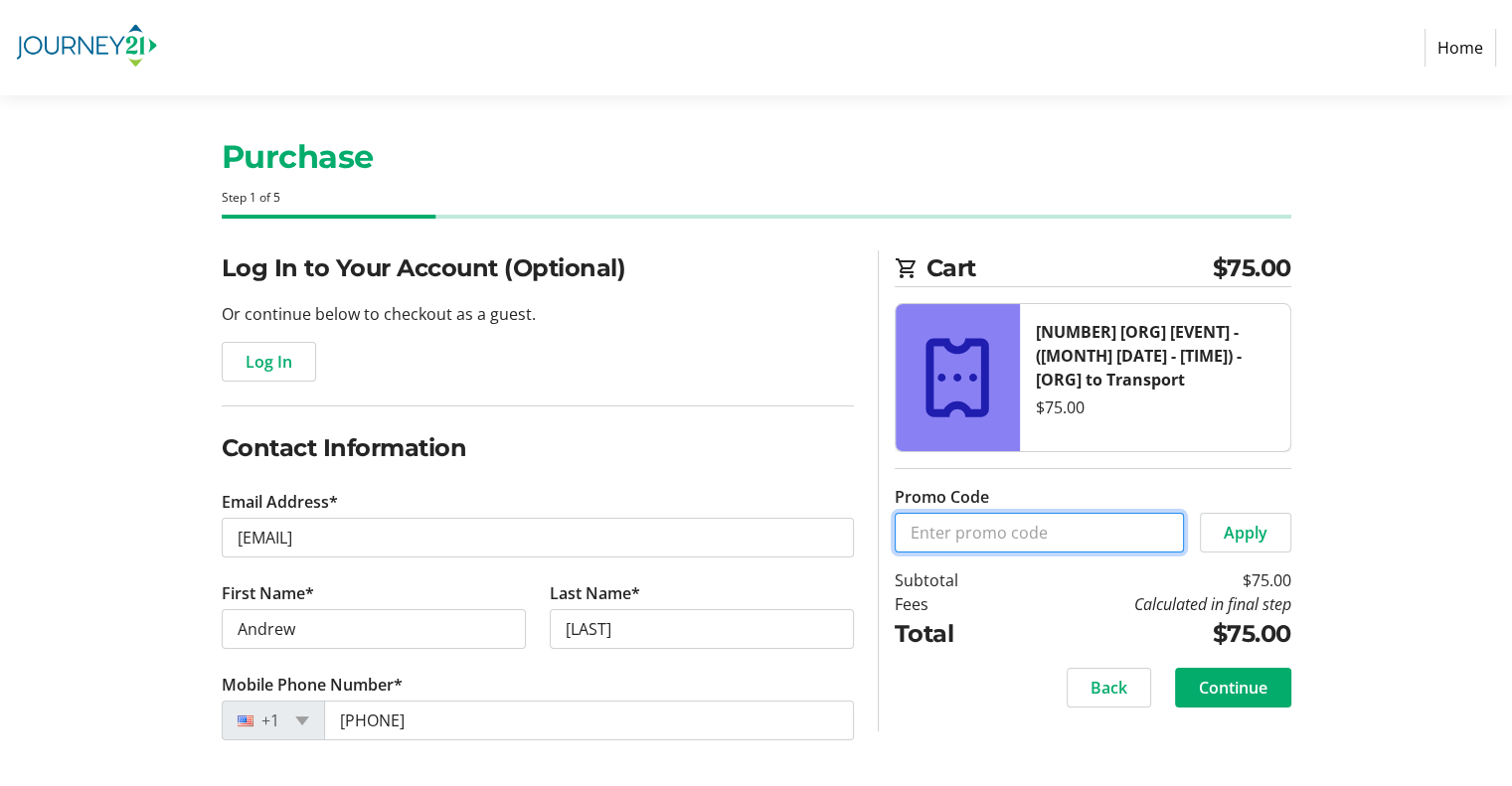 click on "Promo Code" at bounding box center [1039, 533] 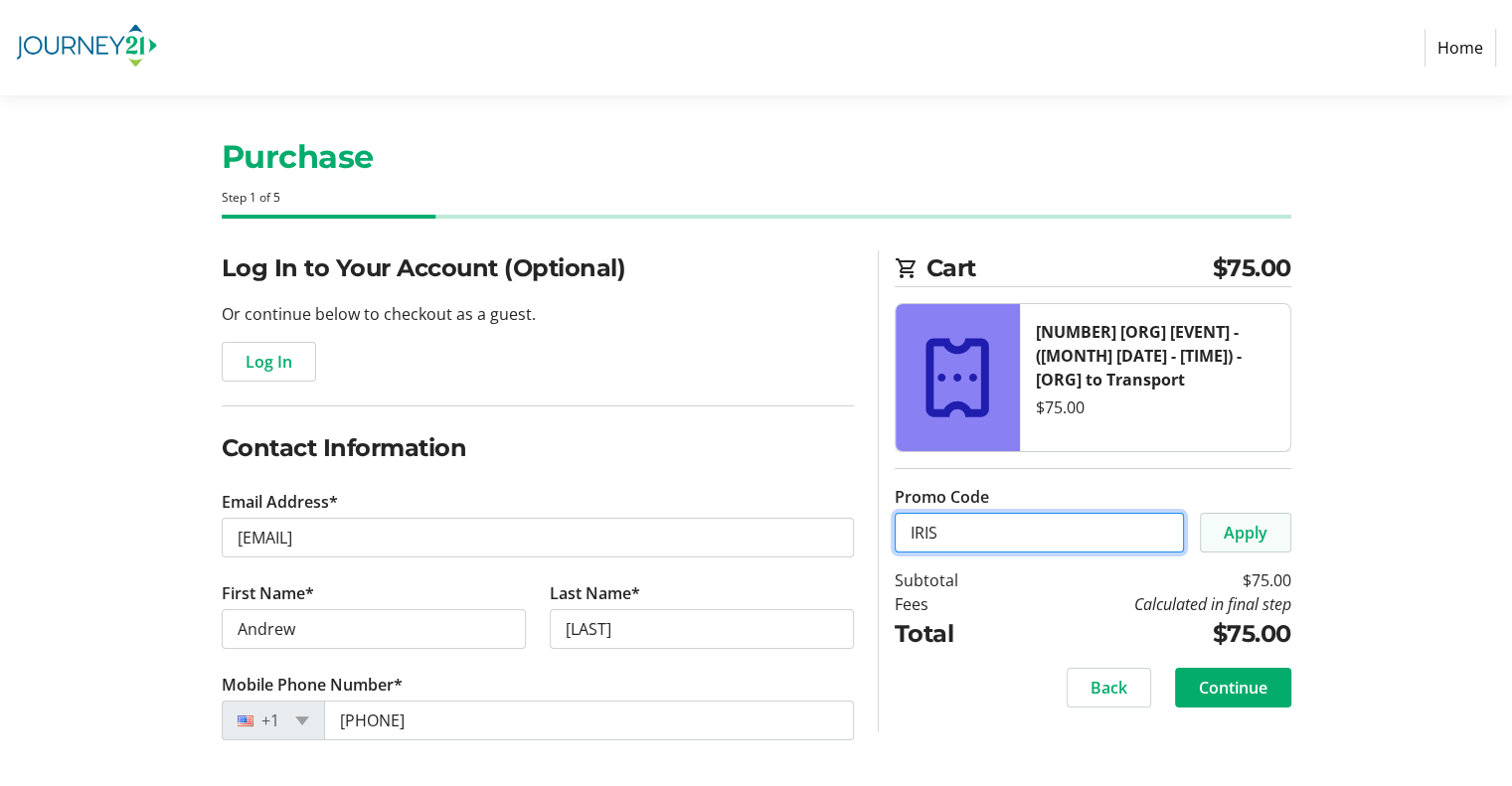 type on "IRIS" 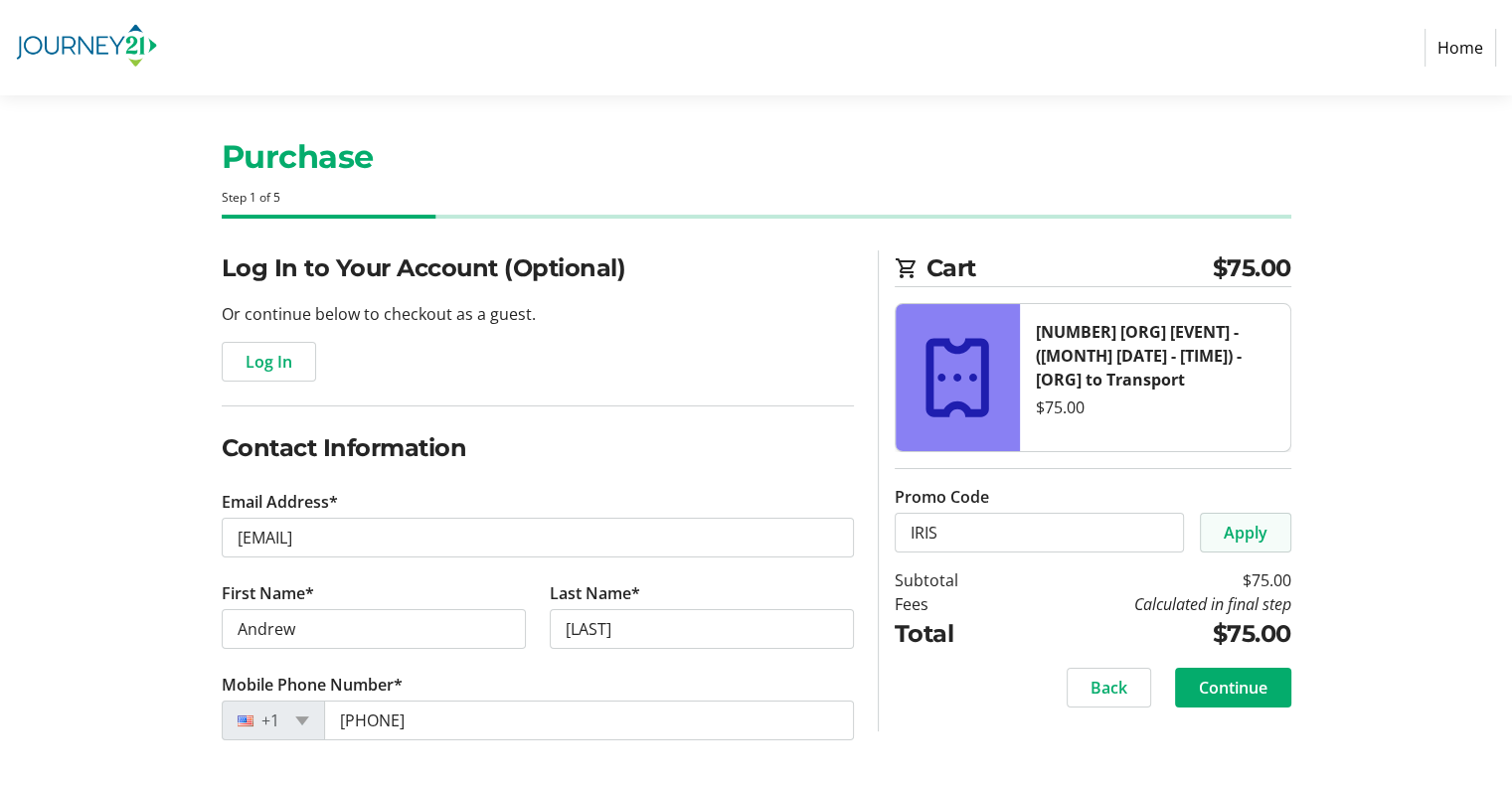 click on "Apply" 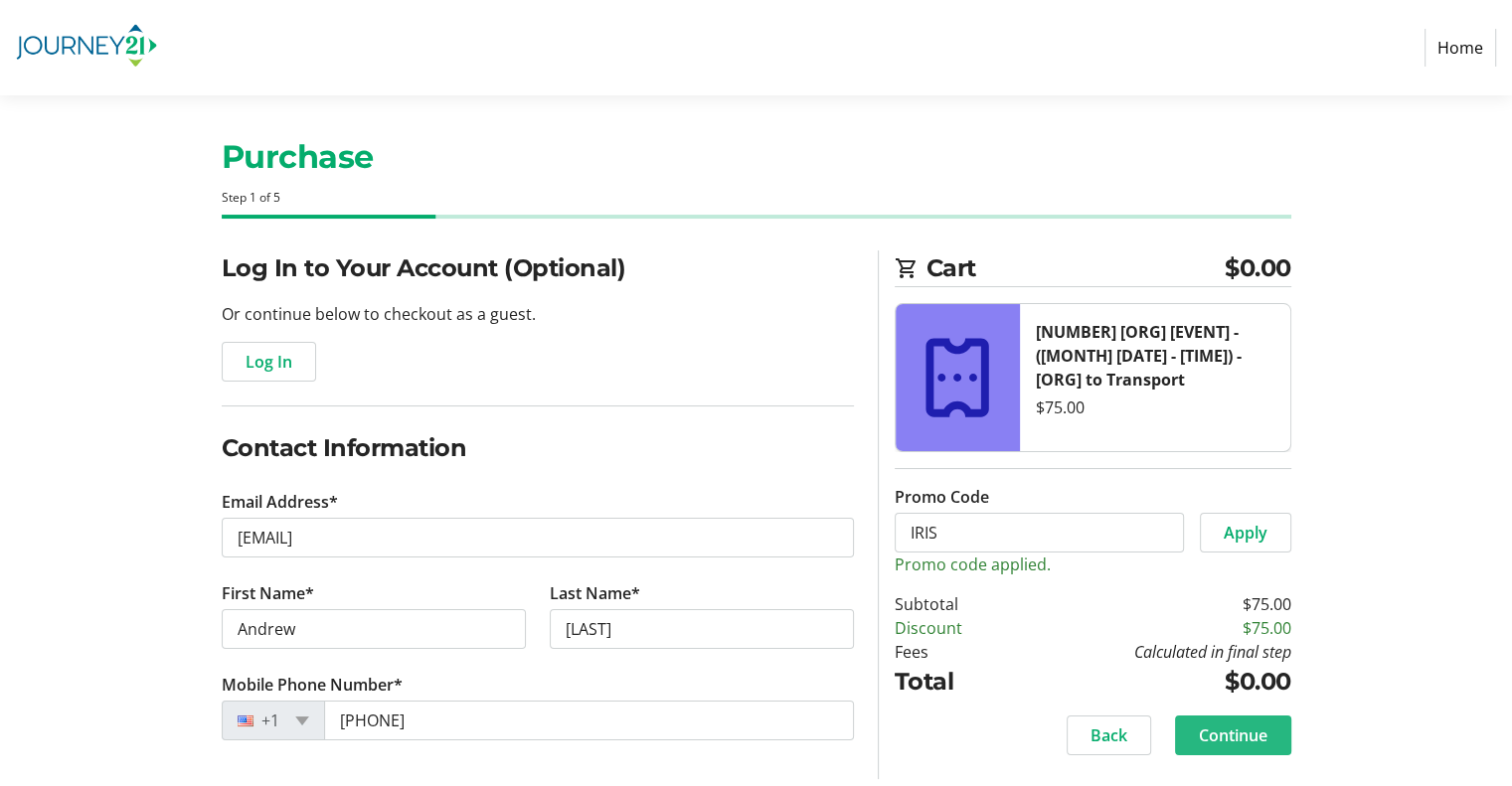 click on "Continue" 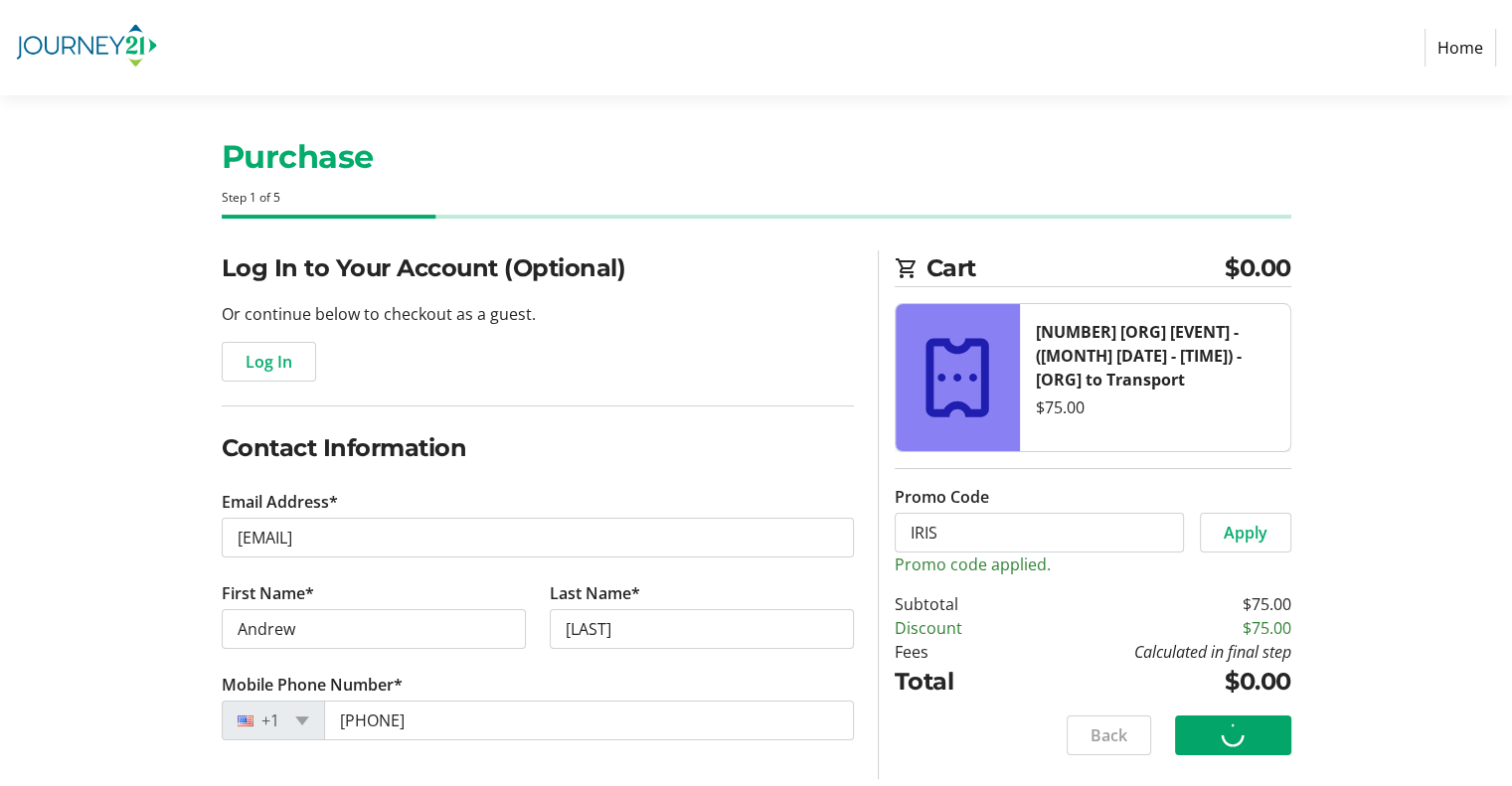scroll, scrollTop: 9, scrollLeft: 0, axis: vertical 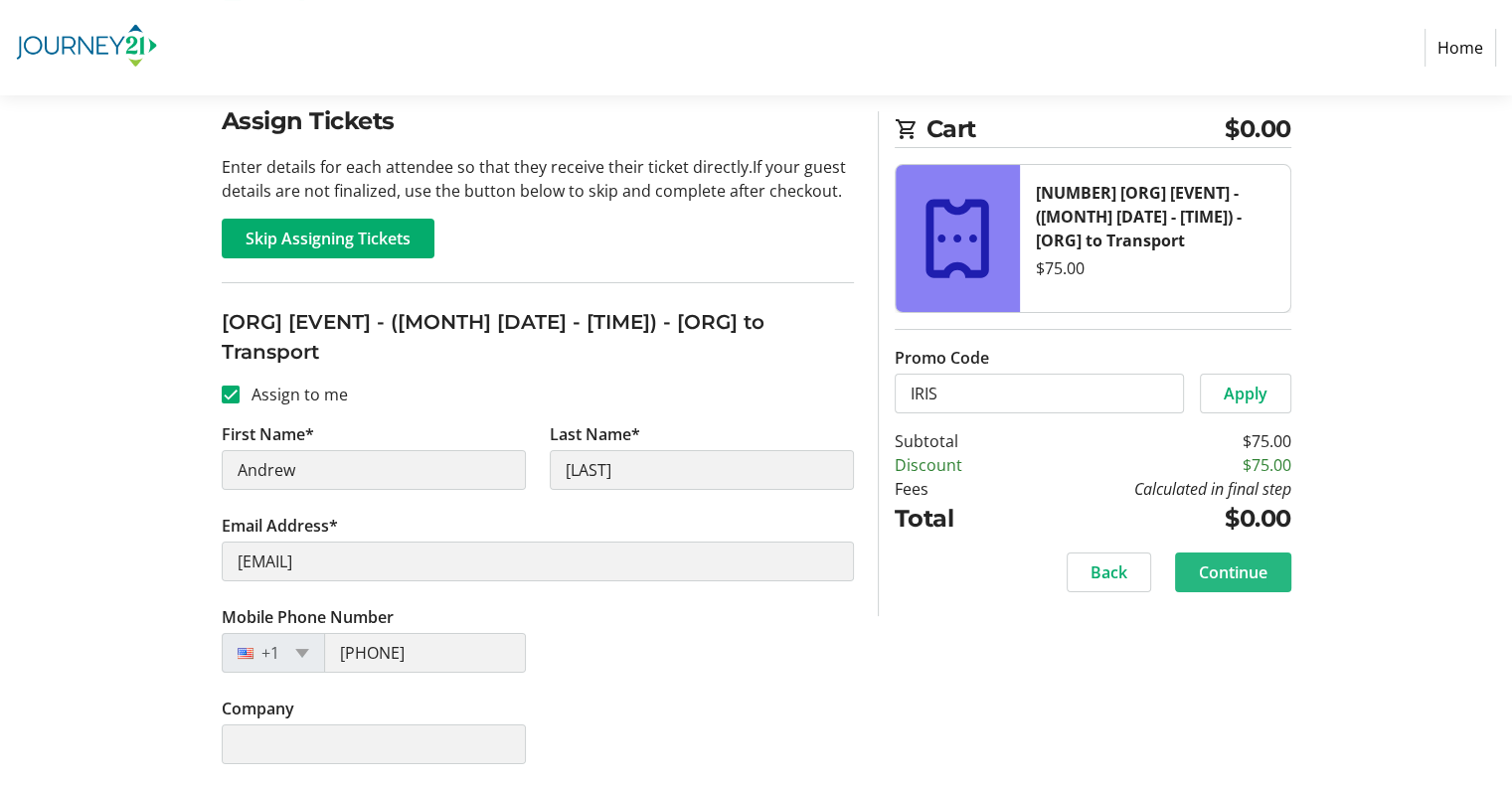 click on "Continue" 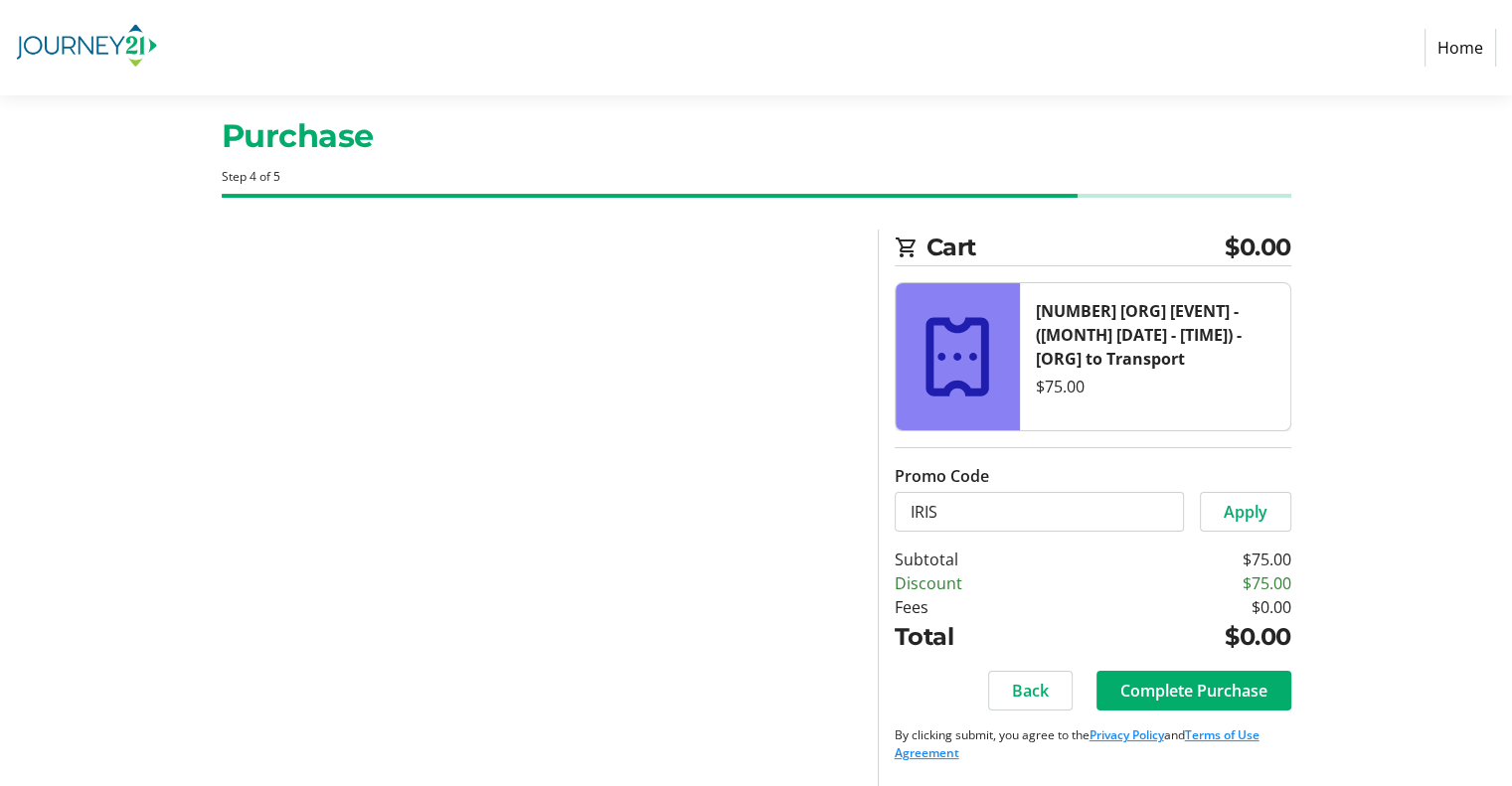 scroll, scrollTop: 37, scrollLeft: 0, axis: vertical 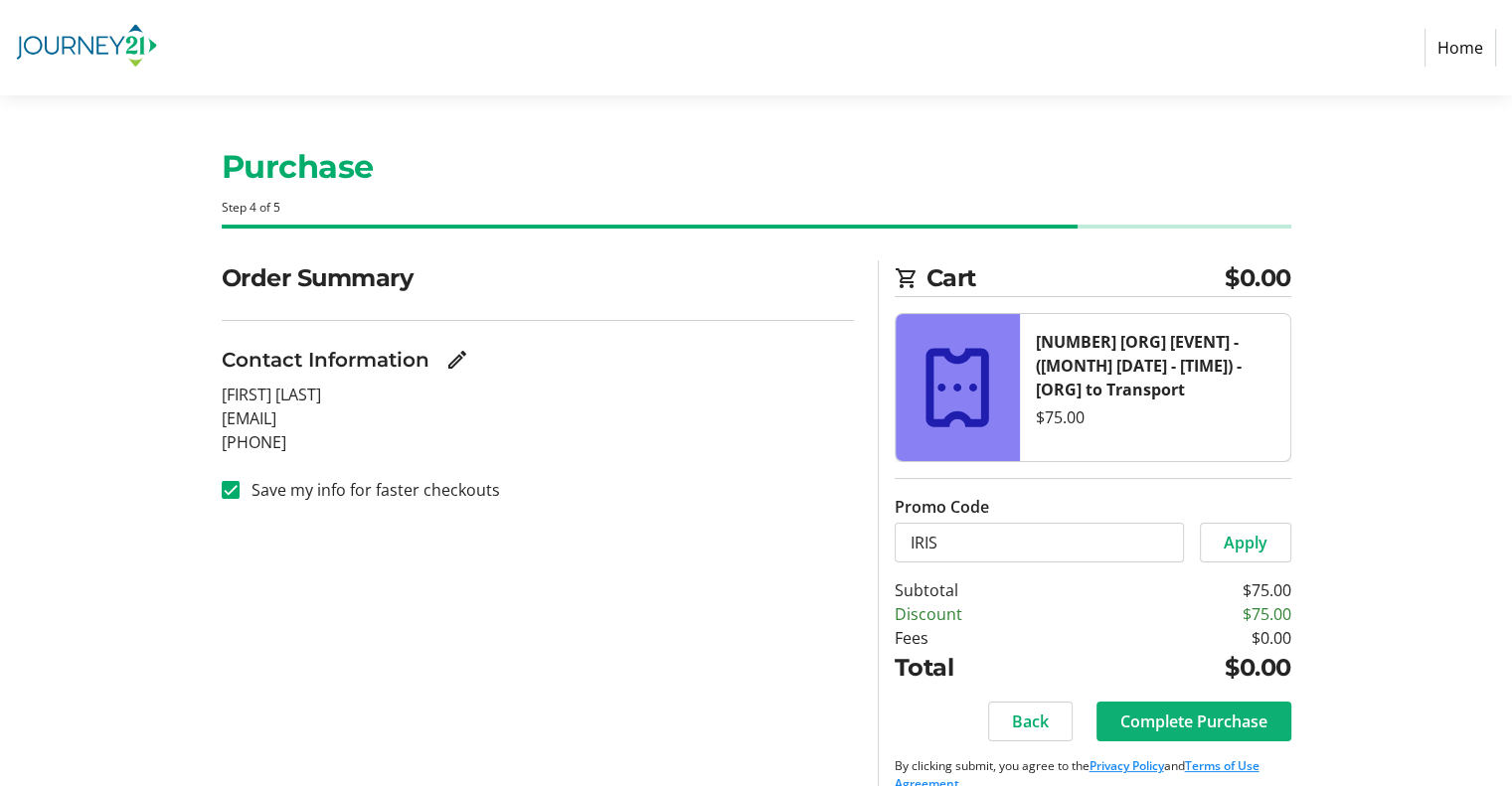 click on "Complete Purchase" 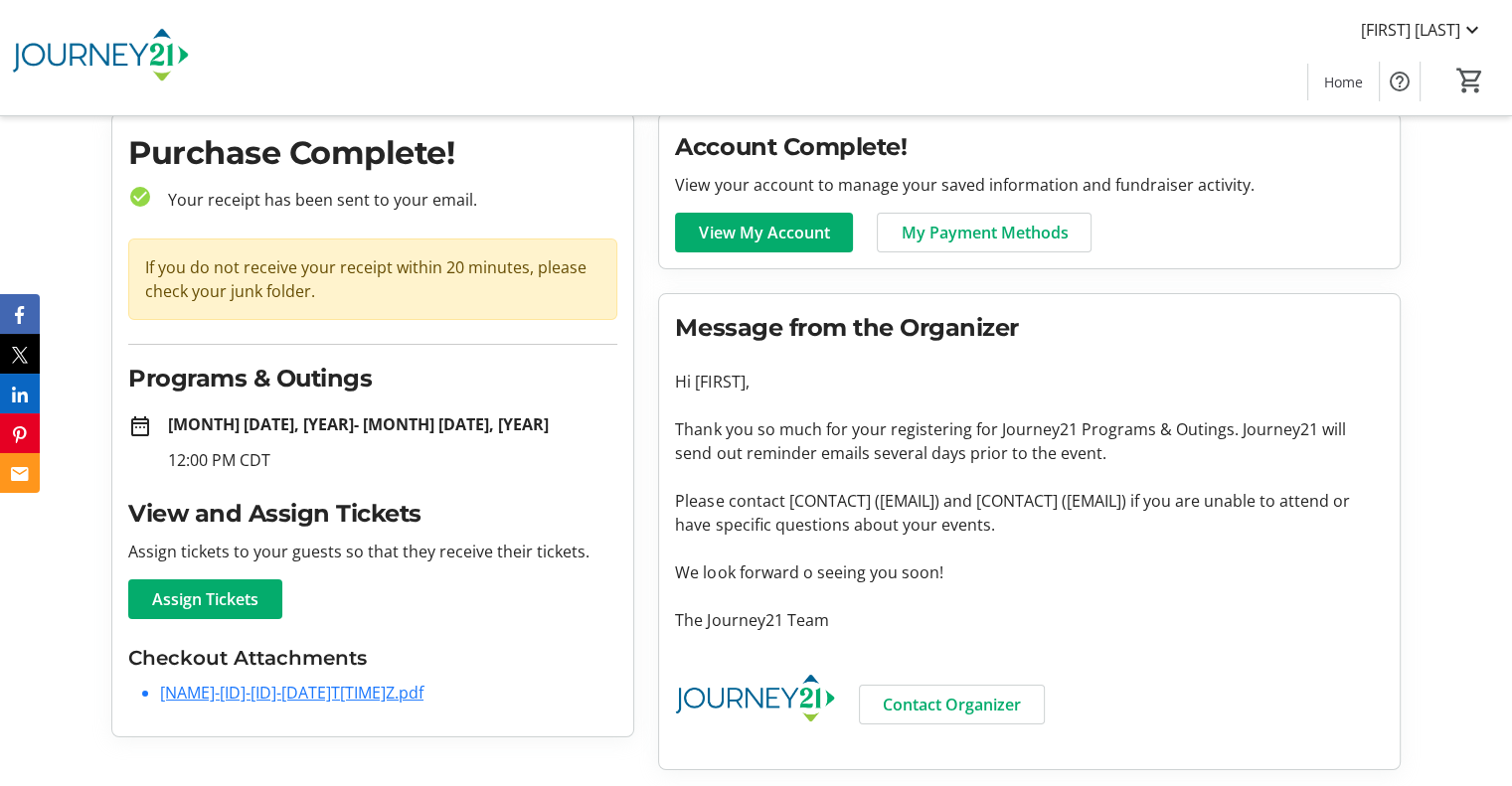 scroll, scrollTop: 0, scrollLeft: 0, axis: both 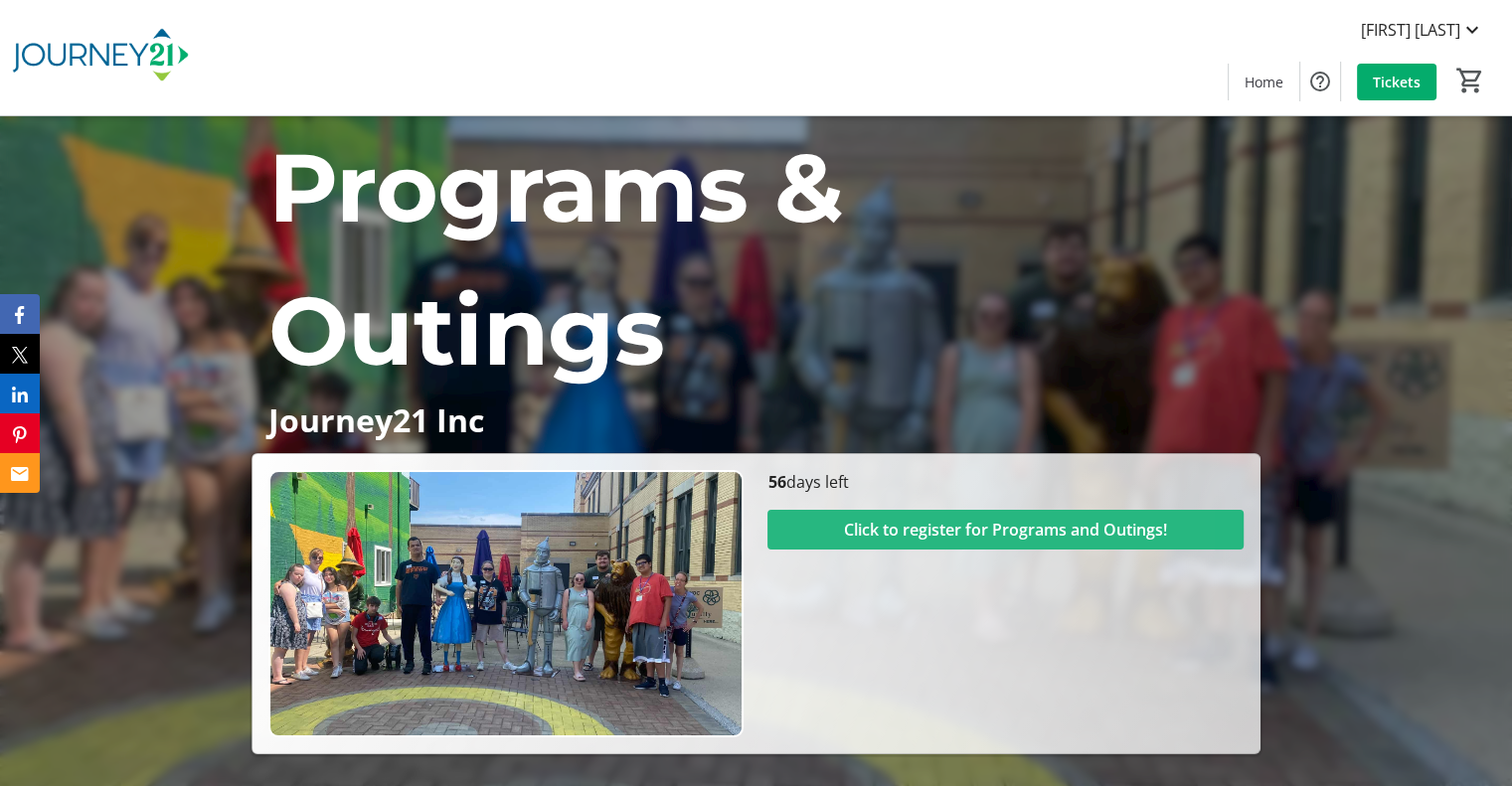 click on "Click to register for Programs and Outings!" at bounding box center [1005, 530] 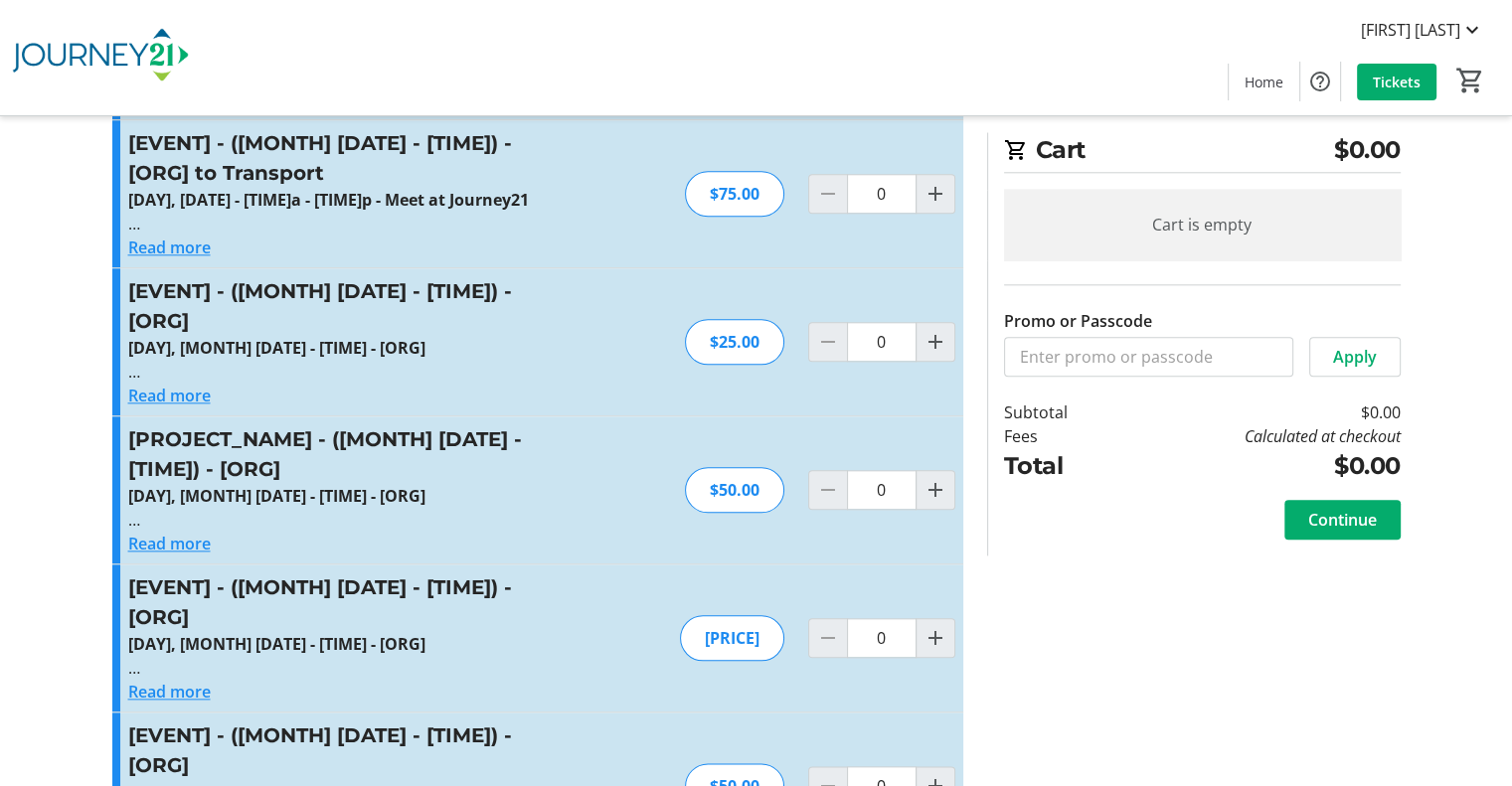 scroll, scrollTop: 2217, scrollLeft: 0, axis: vertical 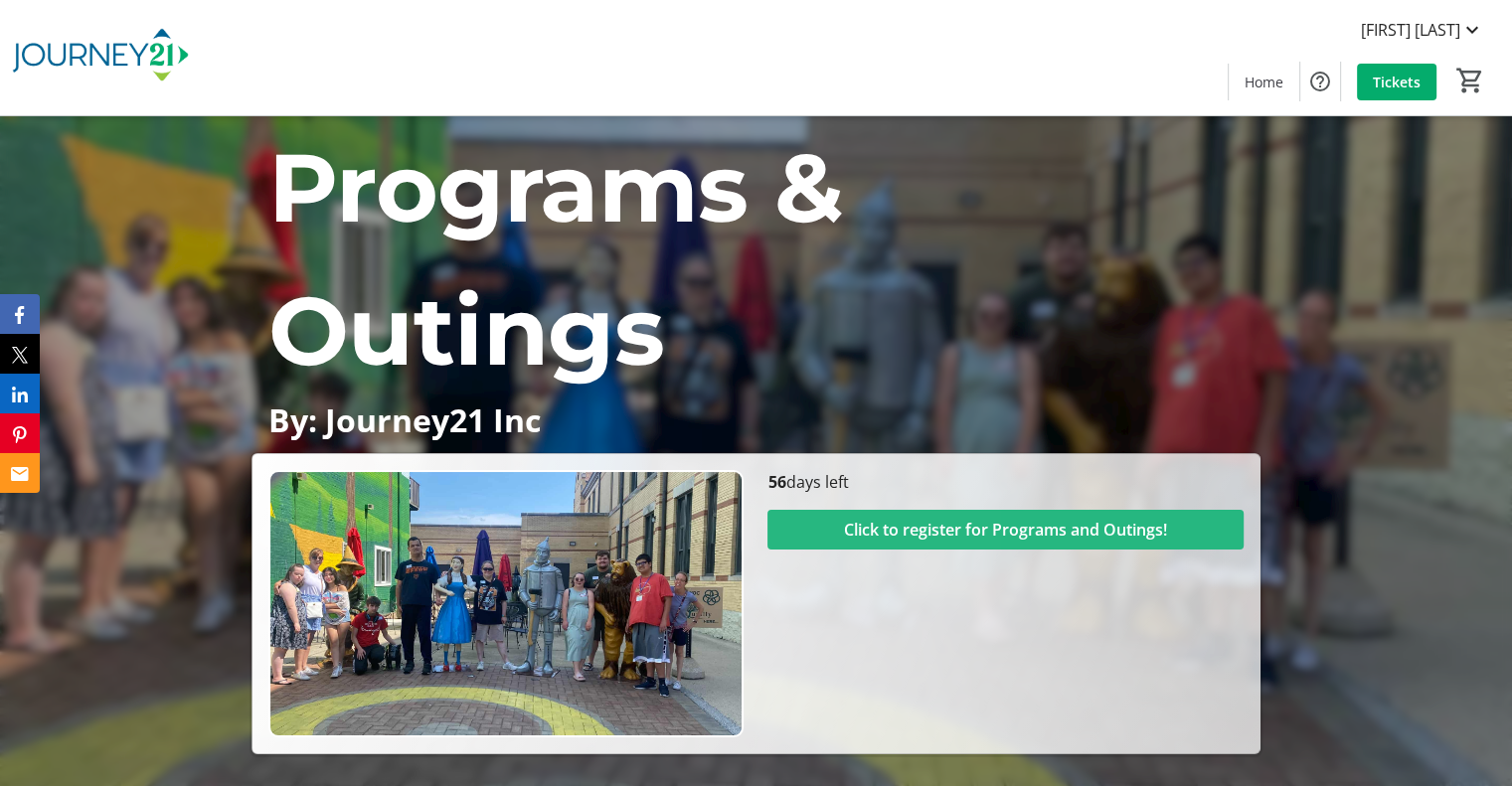 click at bounding box center [1005, 530] 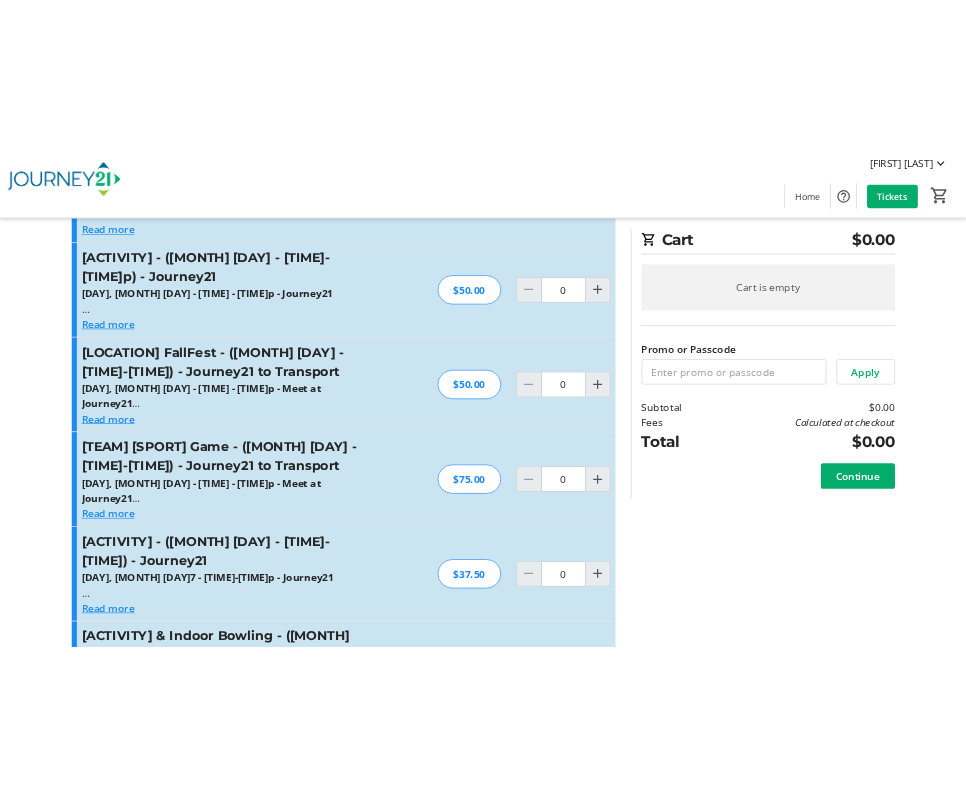 scroll, scrollTop: 5632, scrollLeft: 0, axis: vertical 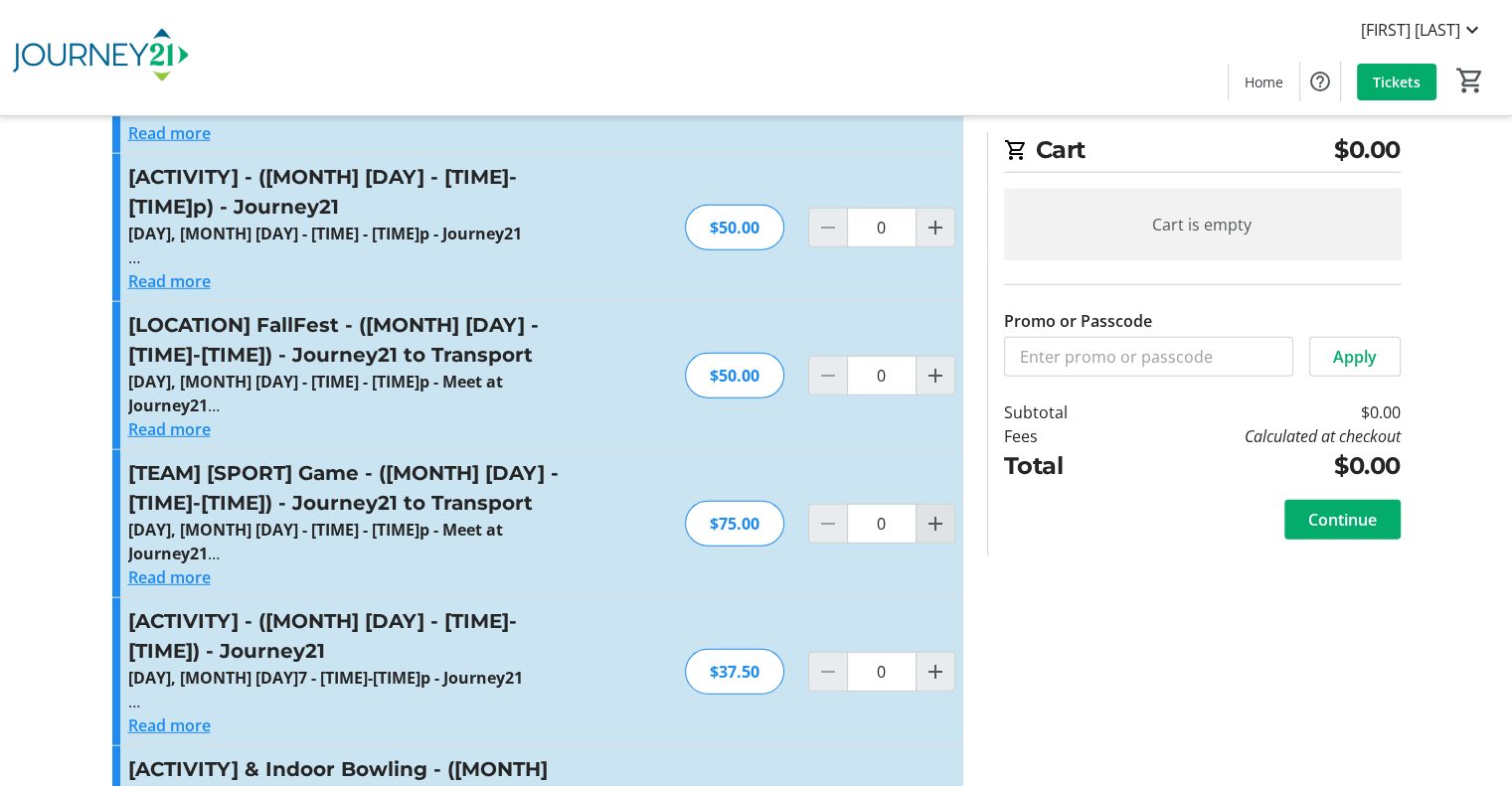 click 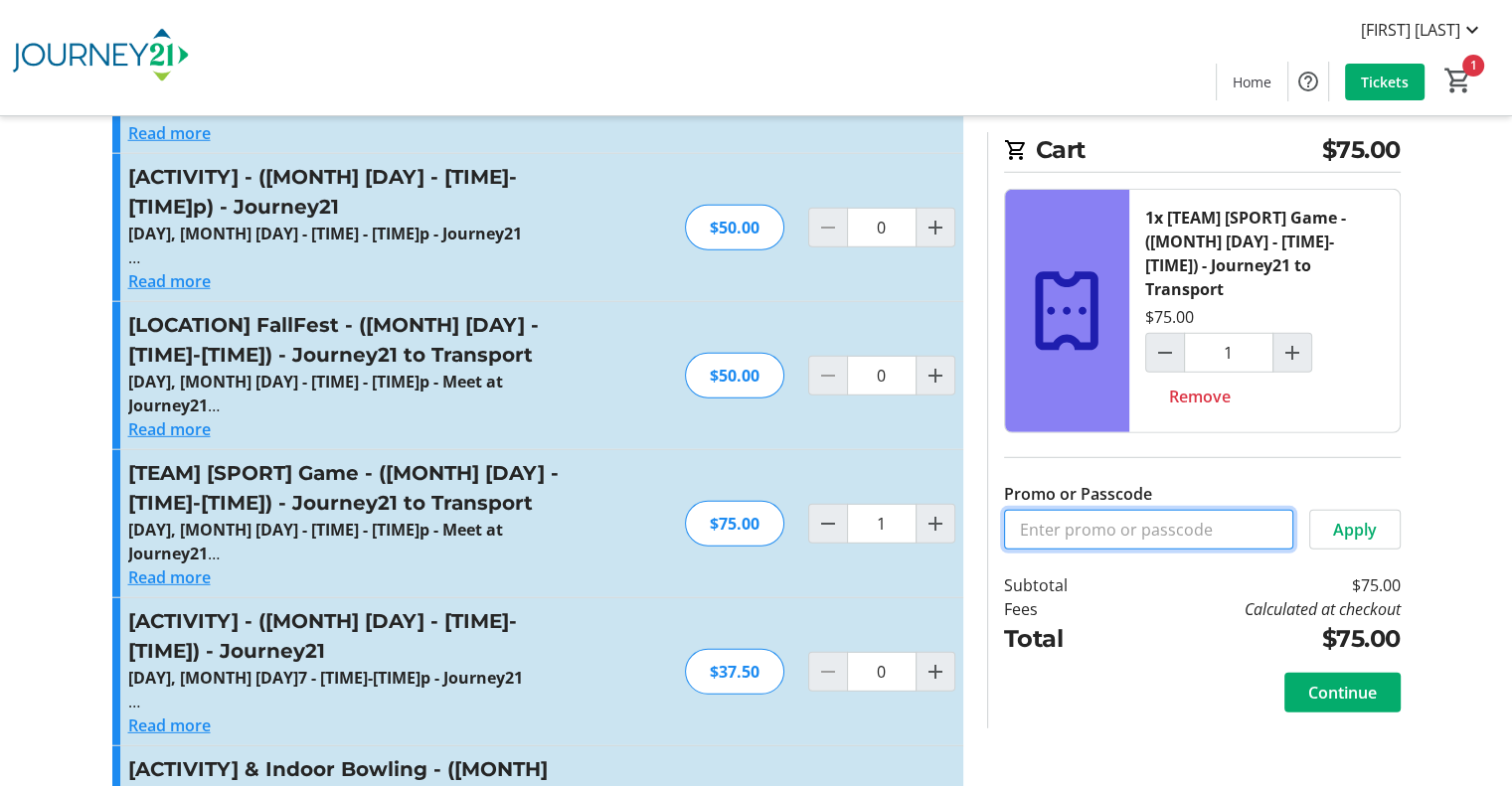 click on "Promo or Passcode" at bounding box center (1148, 530) 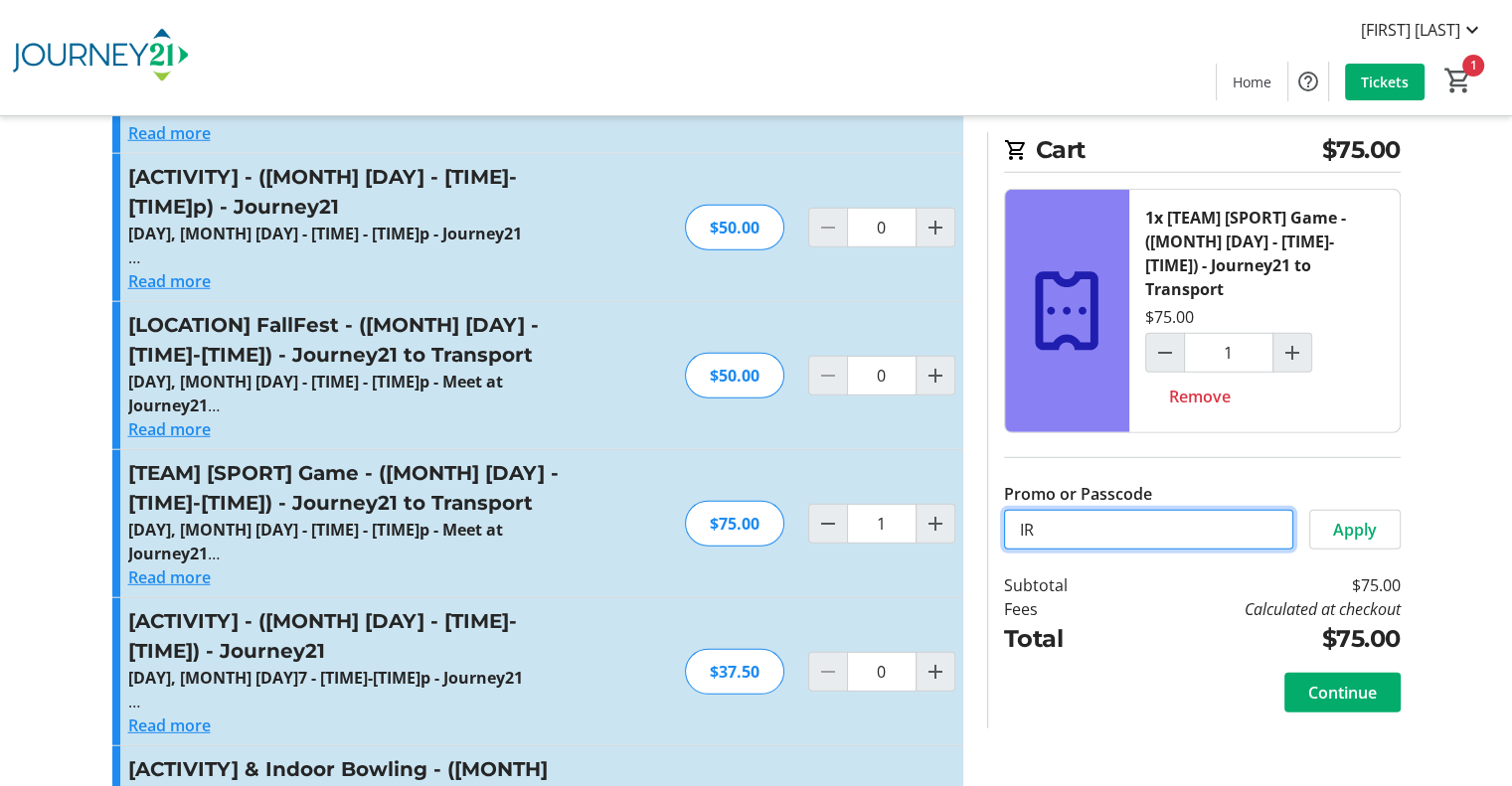 type on "IR" 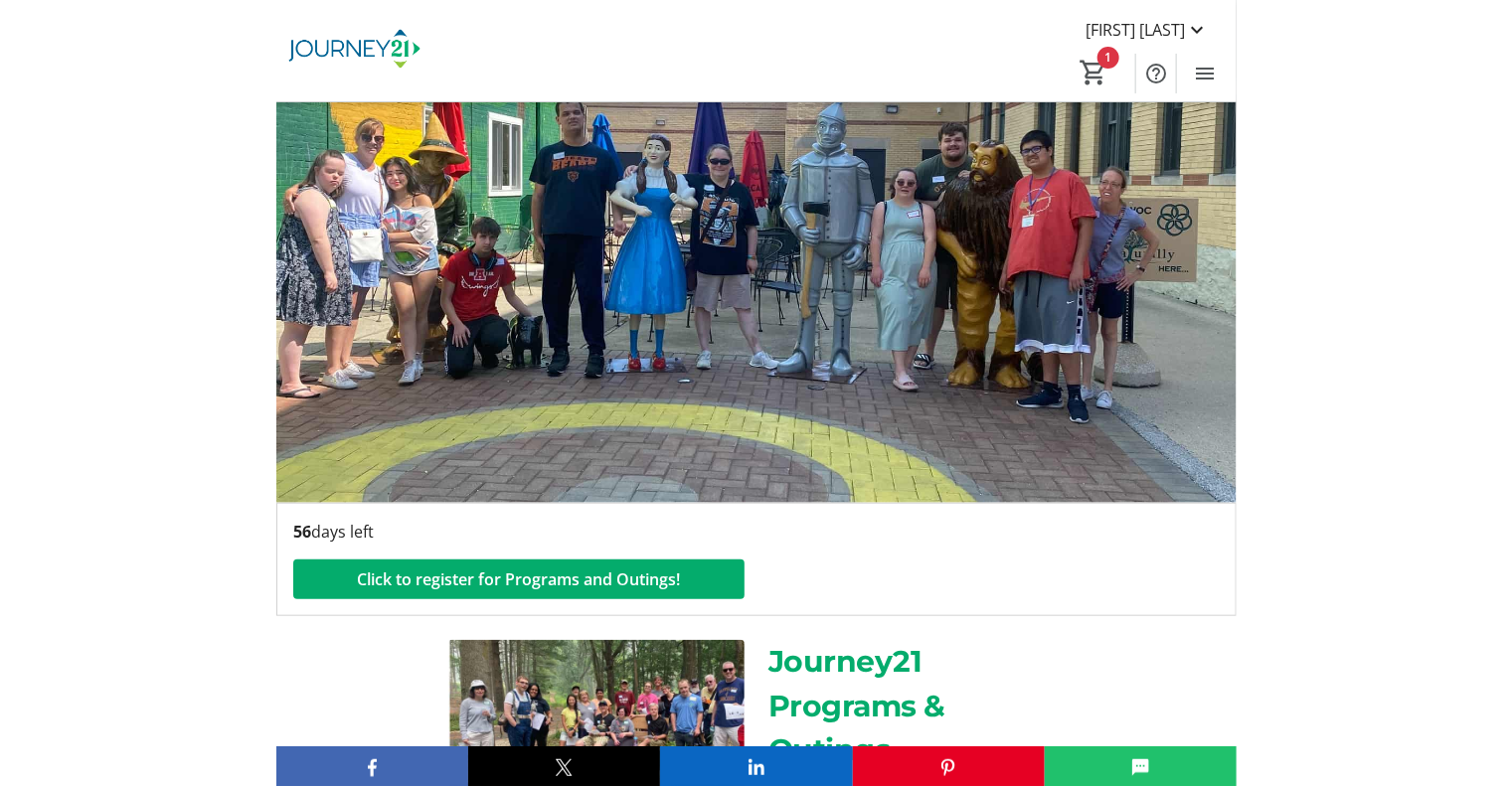 scroll, scrollTop: 0, scrollLeft: 0, axis: both 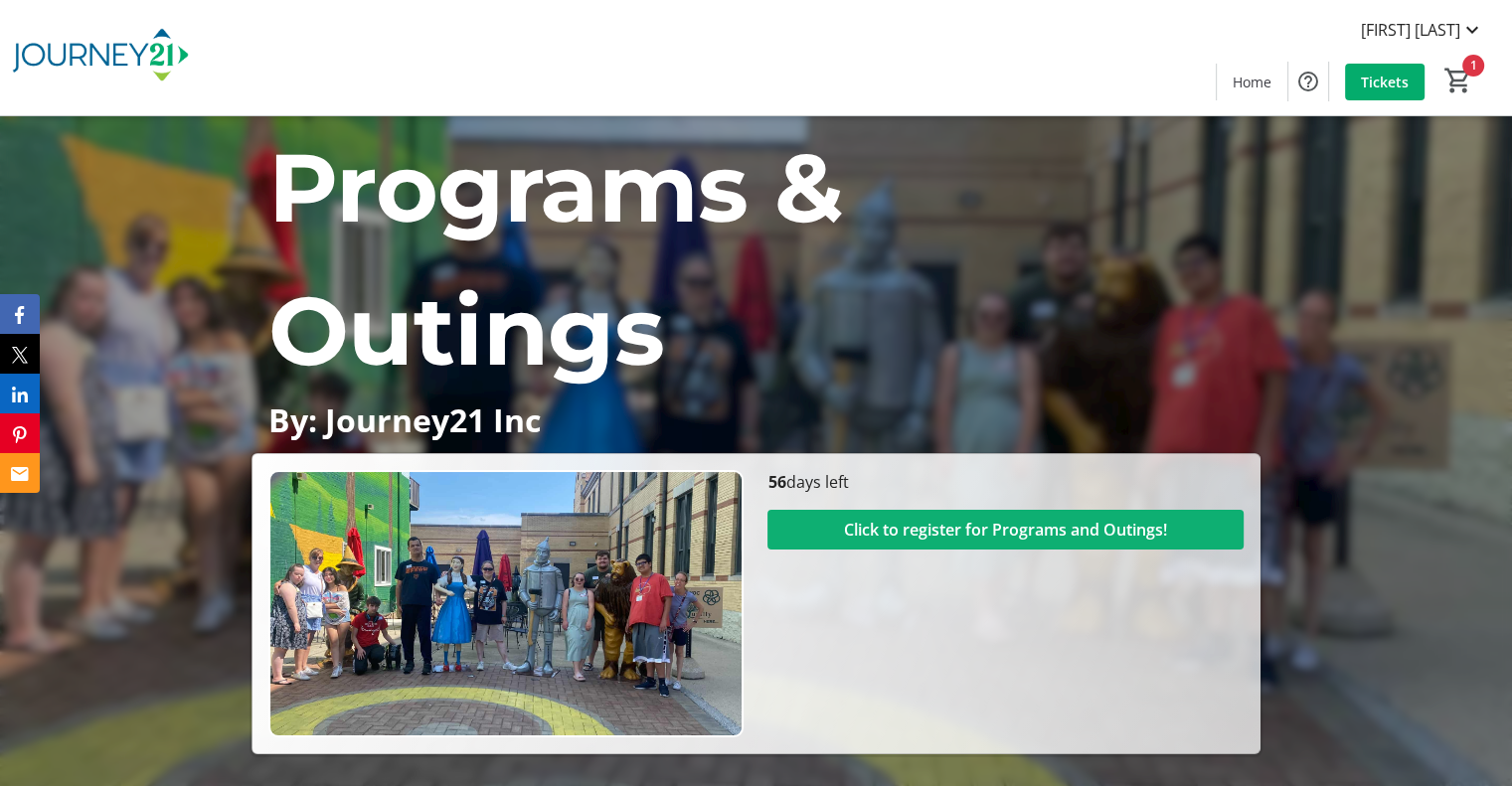 click at bounding box center [1005, 530] 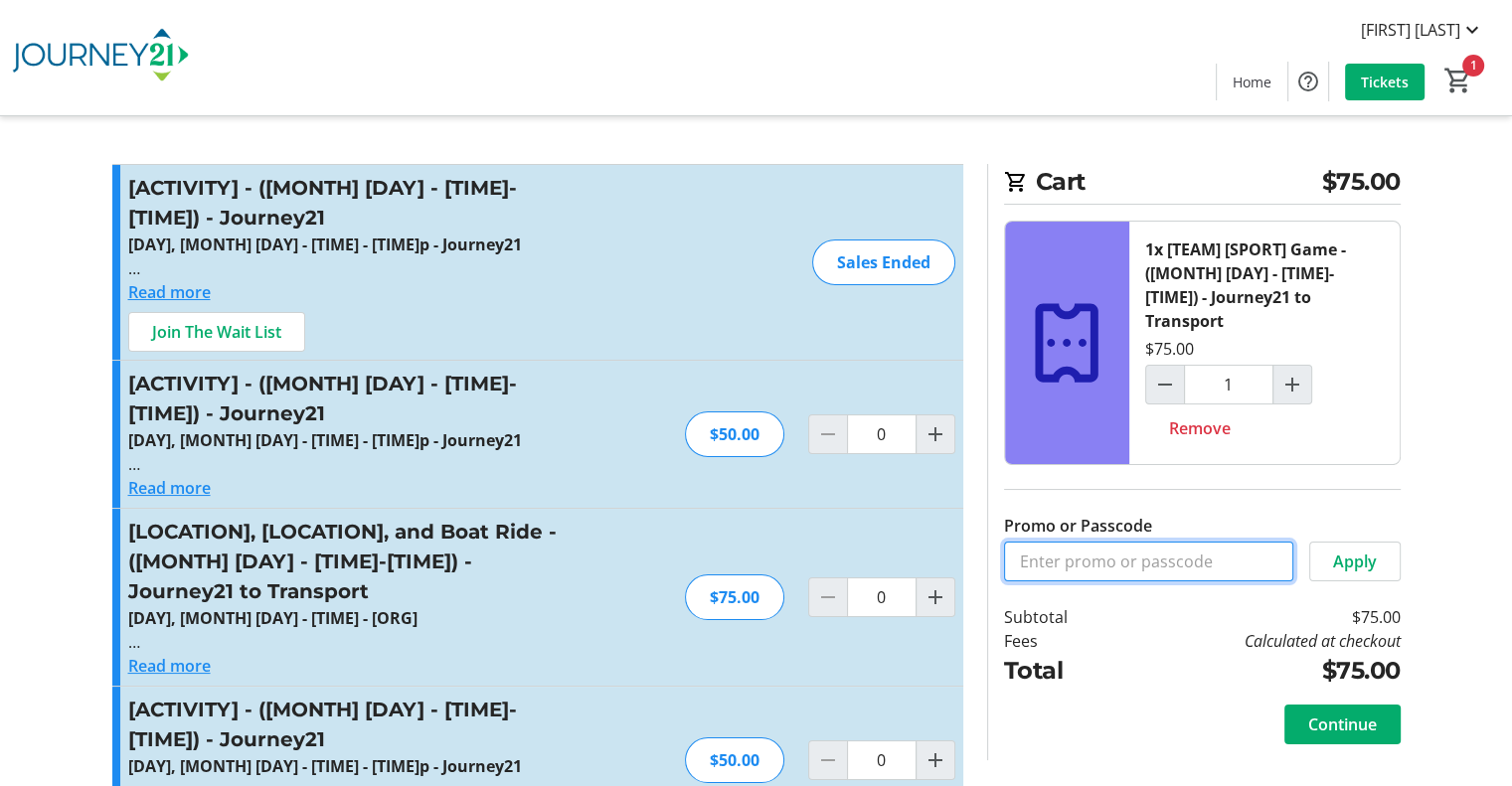 click on "Promo or Passcode" at bounding box center [1148, 561] 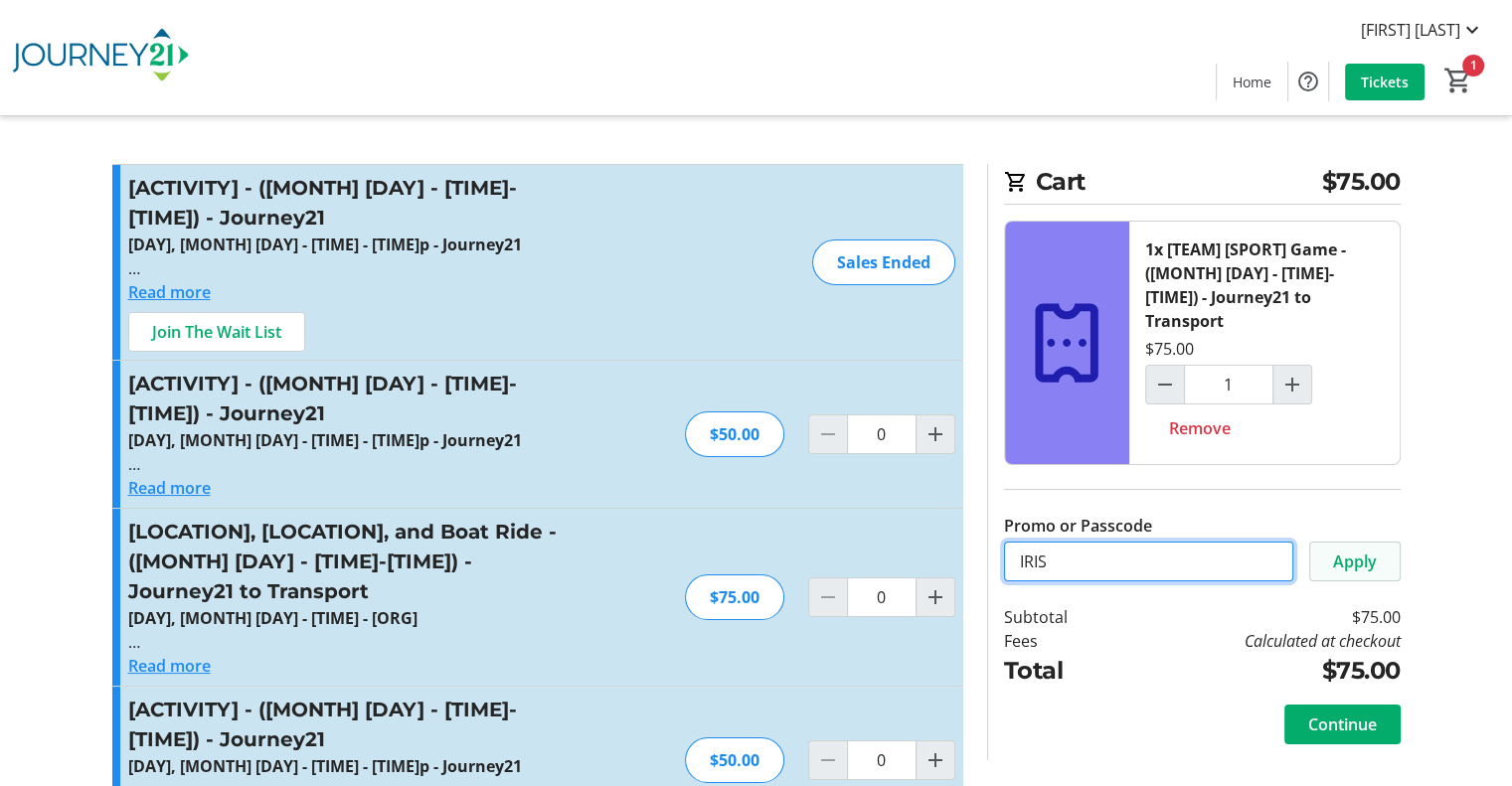 type on "IRIS" 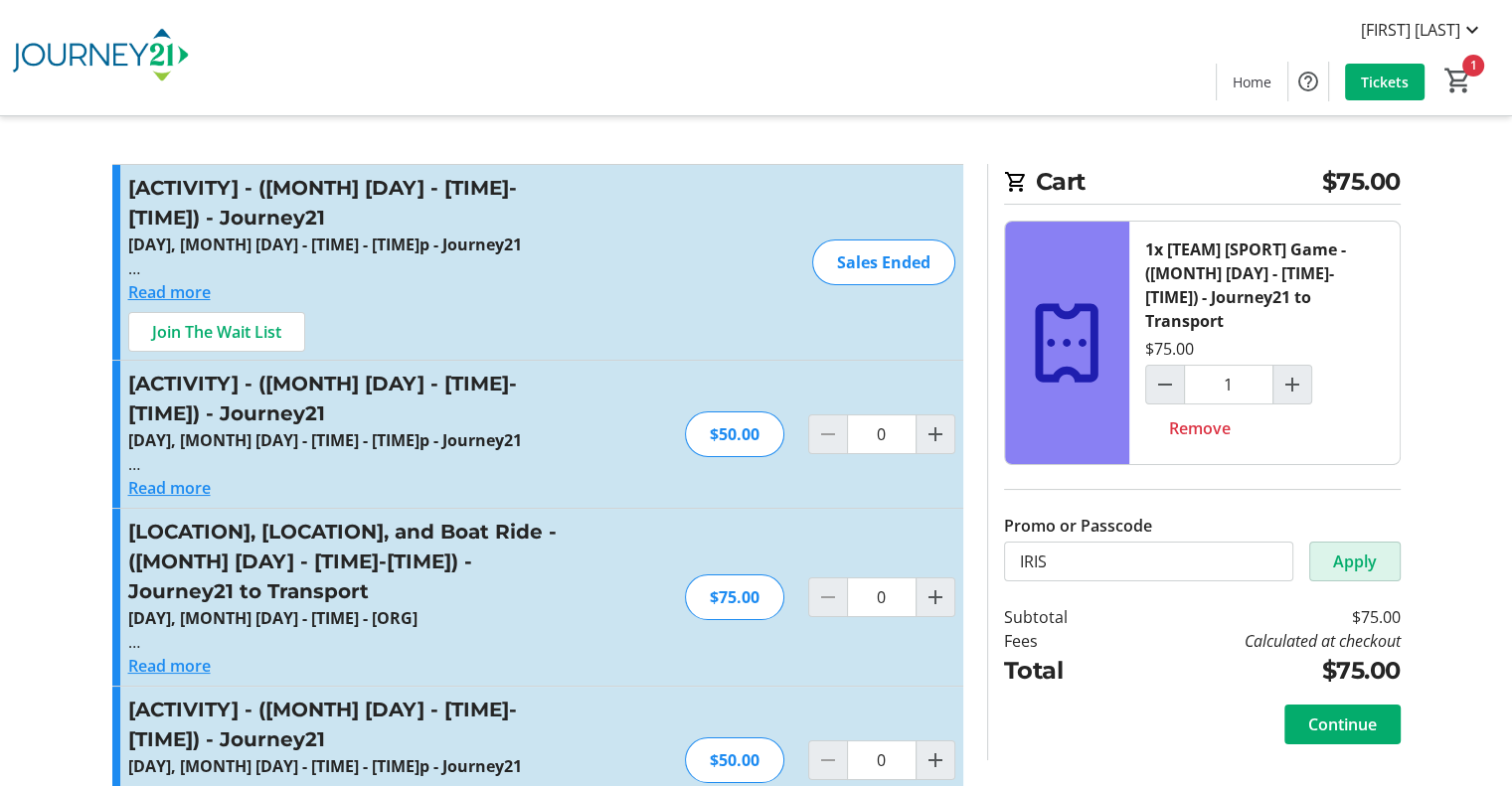 click on "Apply" 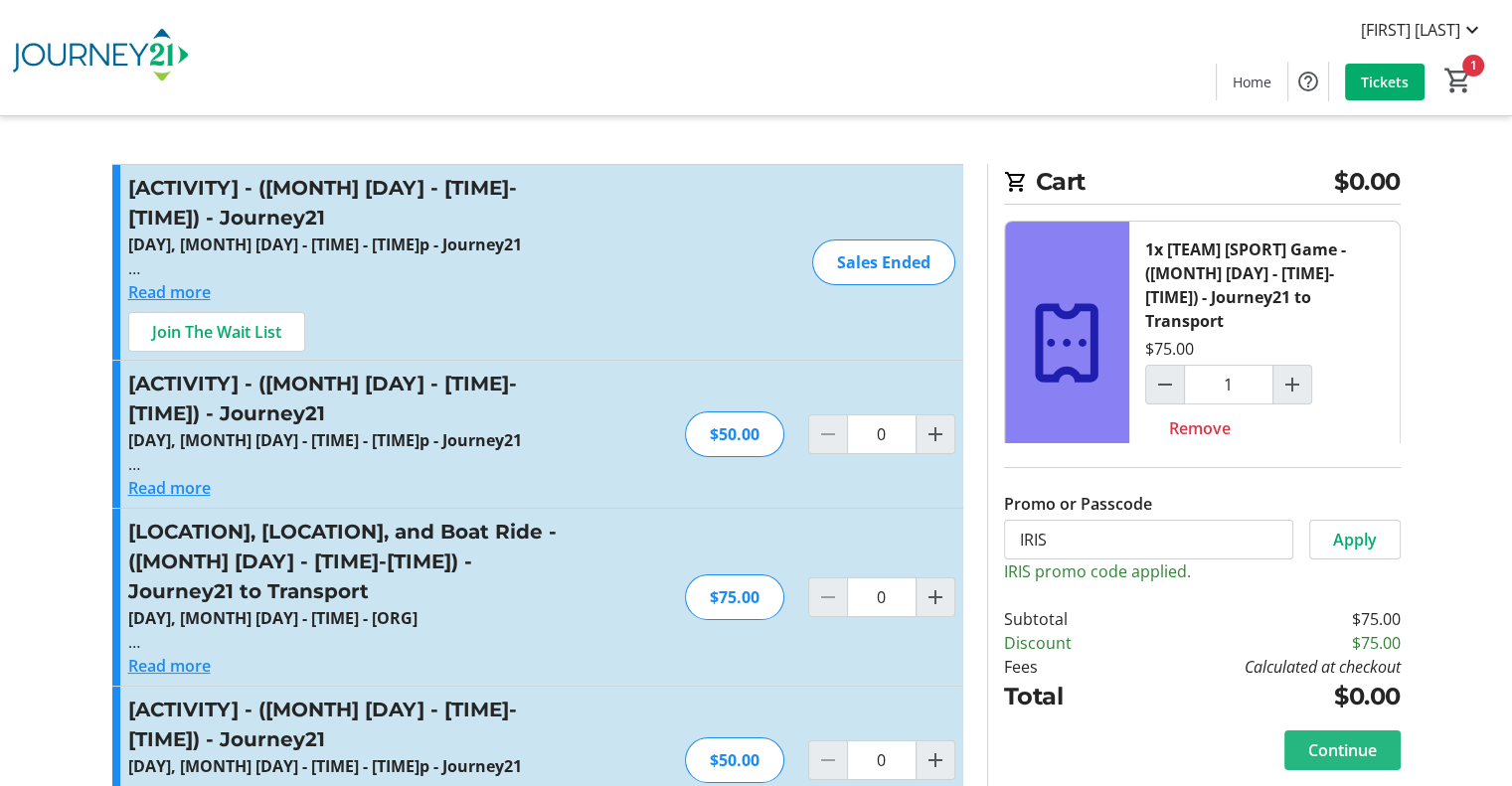 click on "Continue" 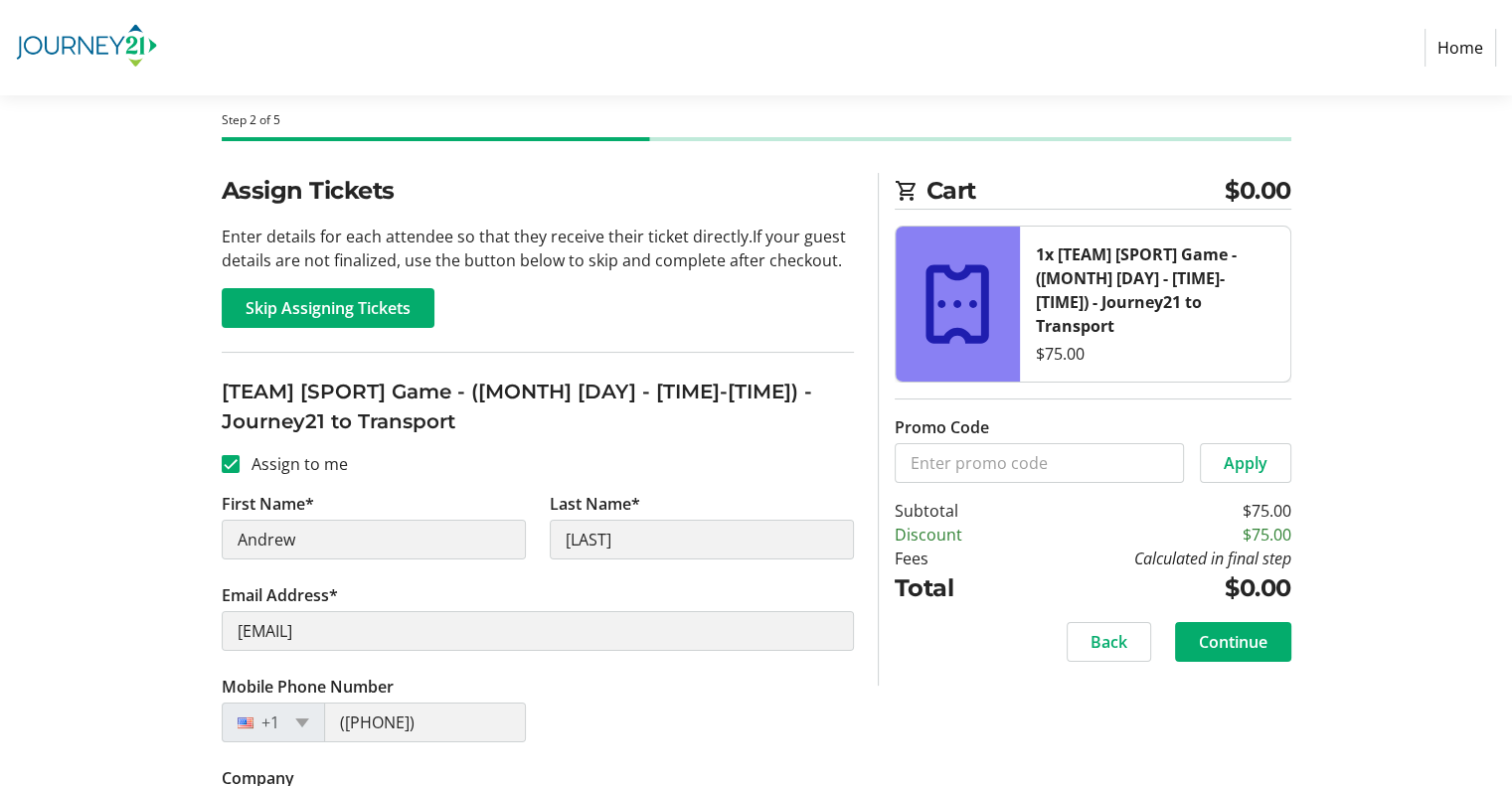 scroll, scrollTop: 87, scrollLeft: 0, axis: vertical 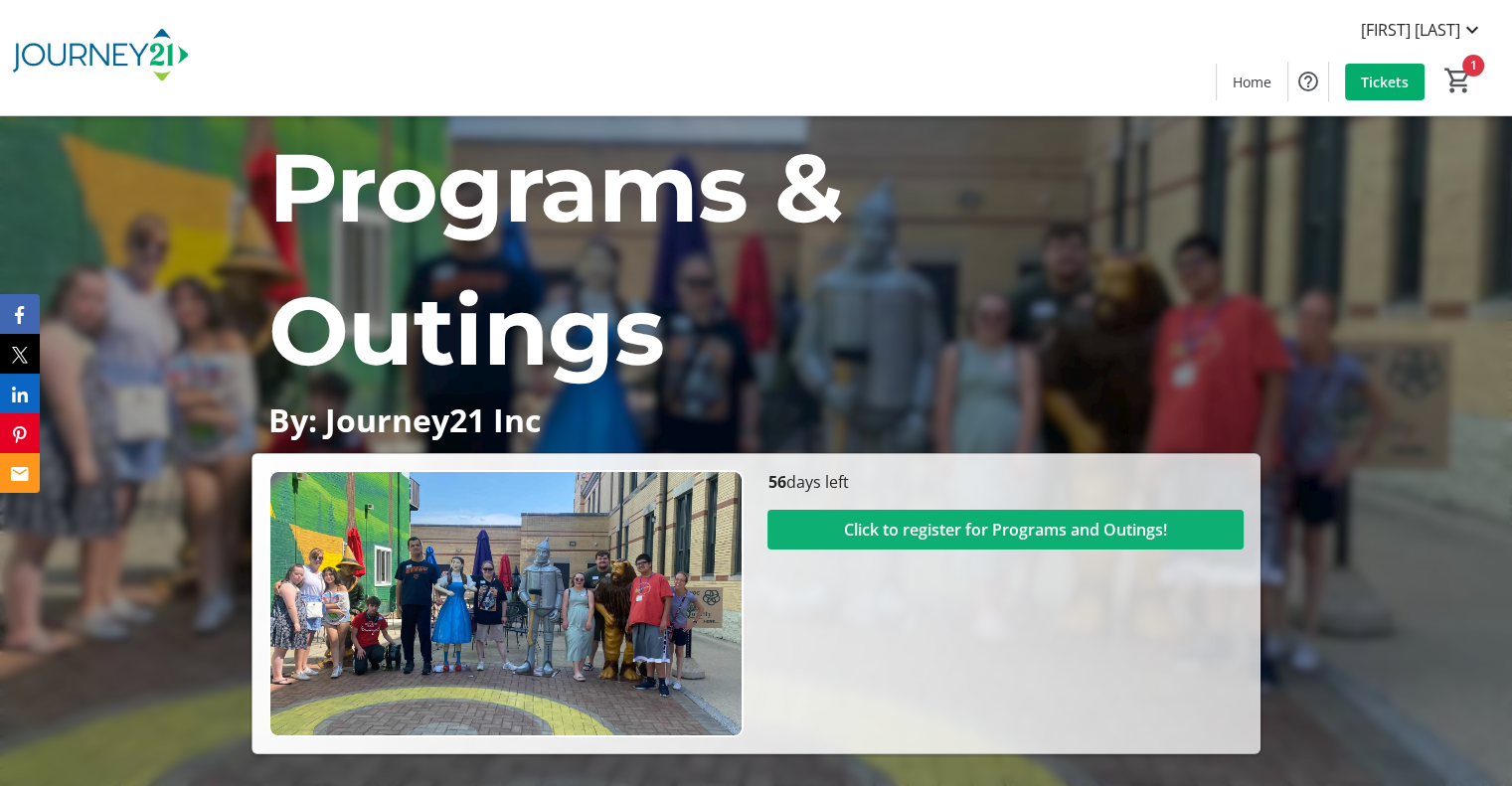 click on "Click to register for Programs and Outings!" at bounding box center (1005, 530) 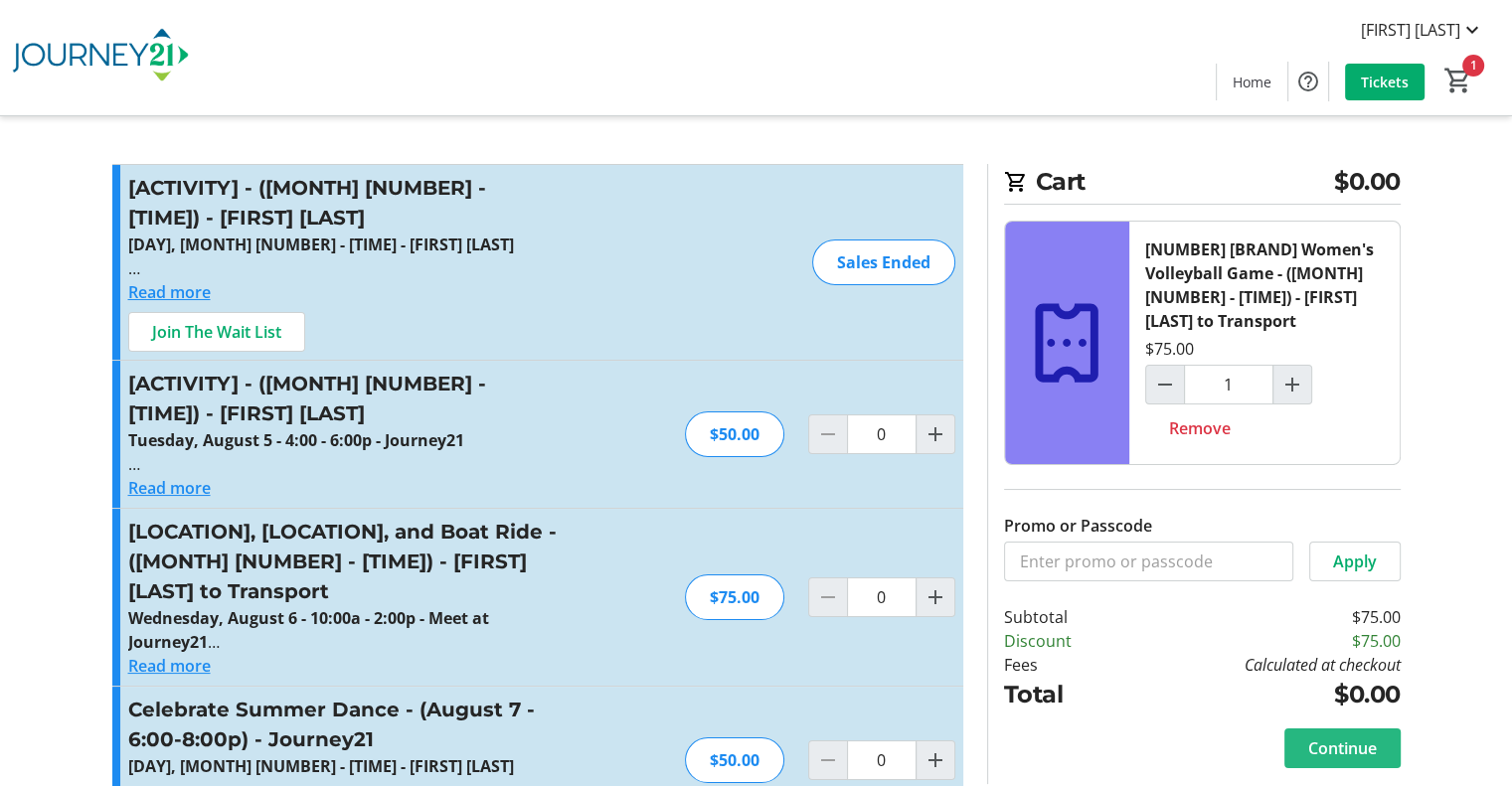 click on "Continue" 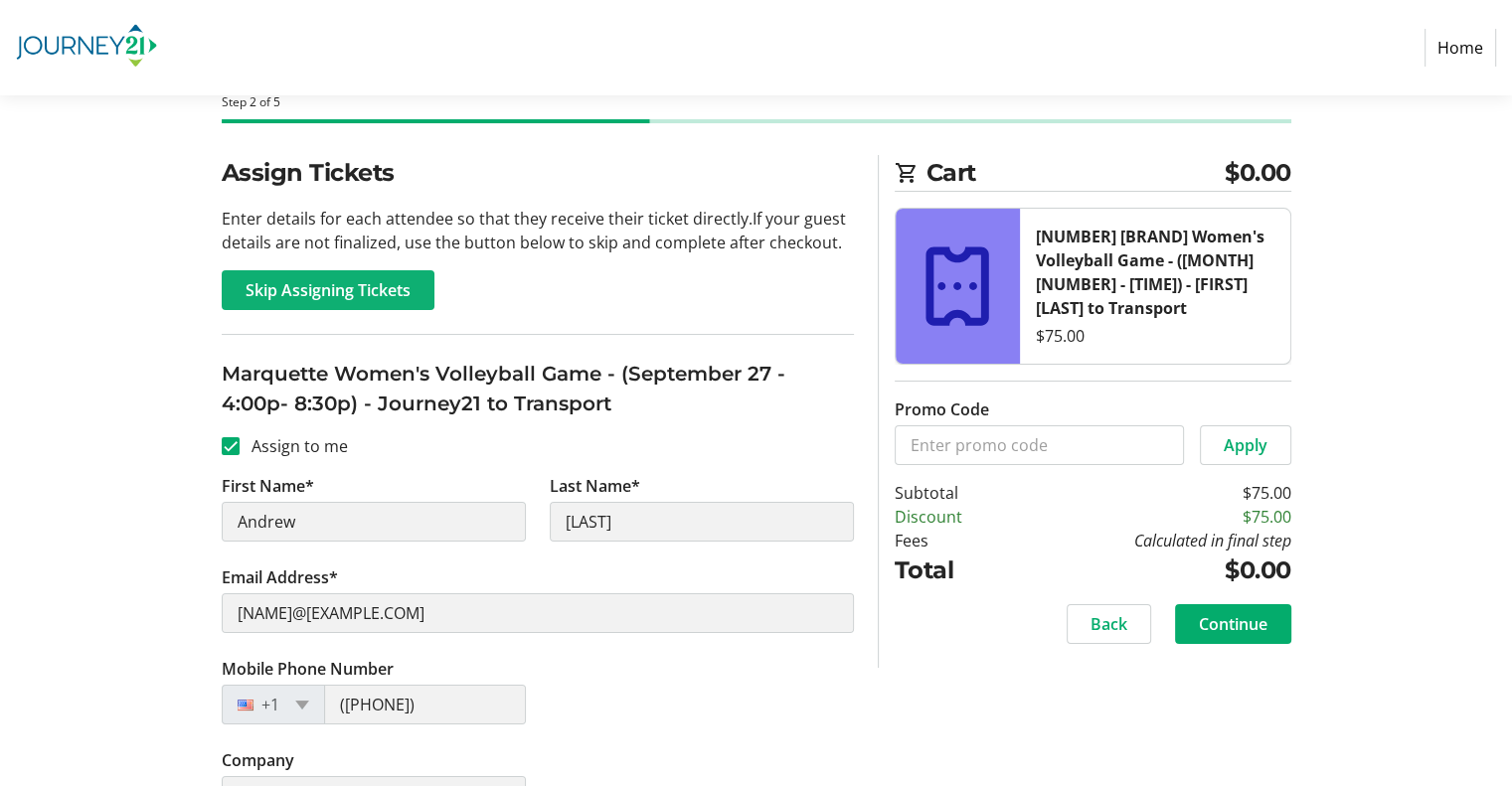 scroll, scrollTop: 0, scrollLeft: 0, axis: both 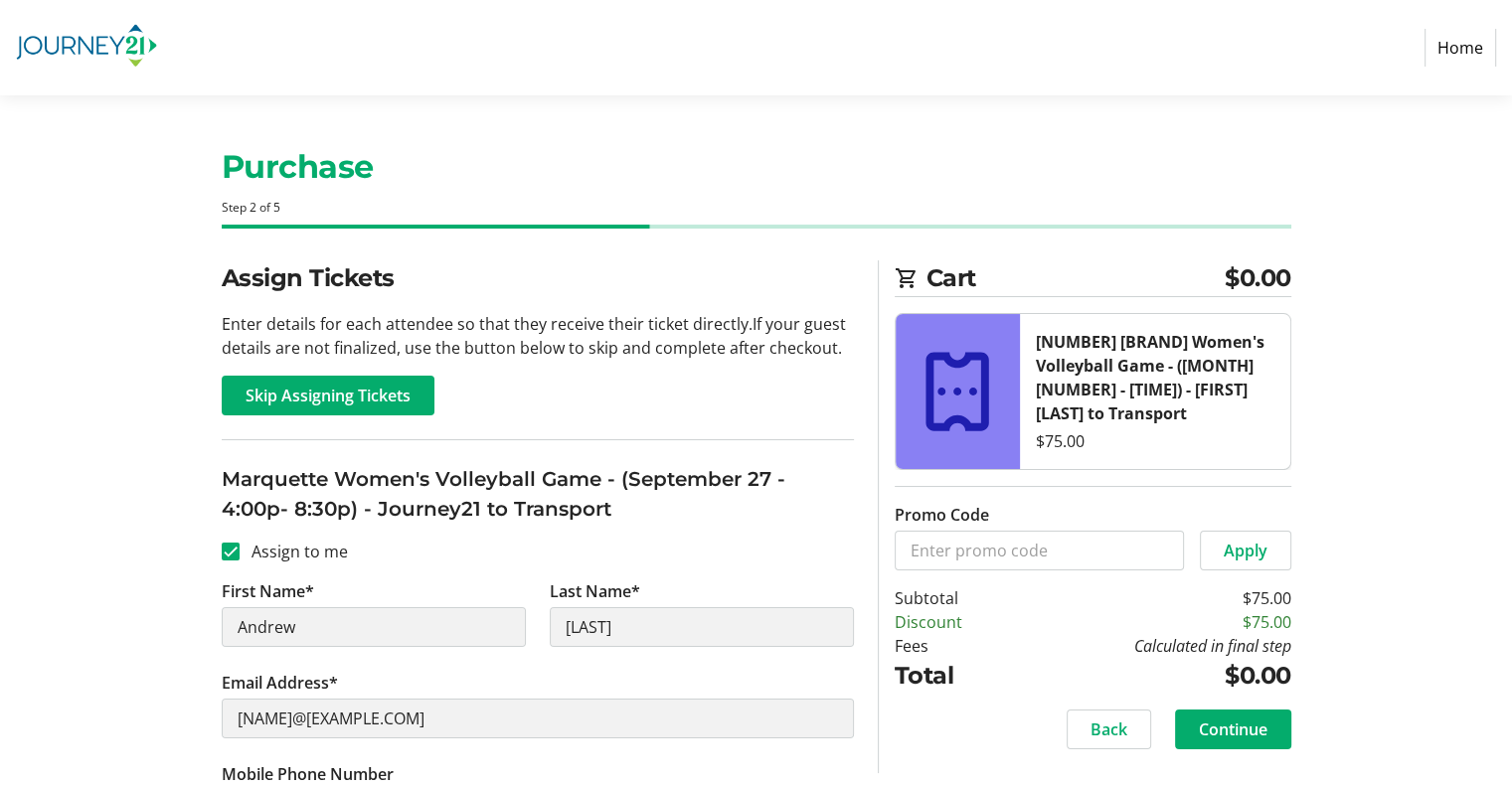 click on "Home" 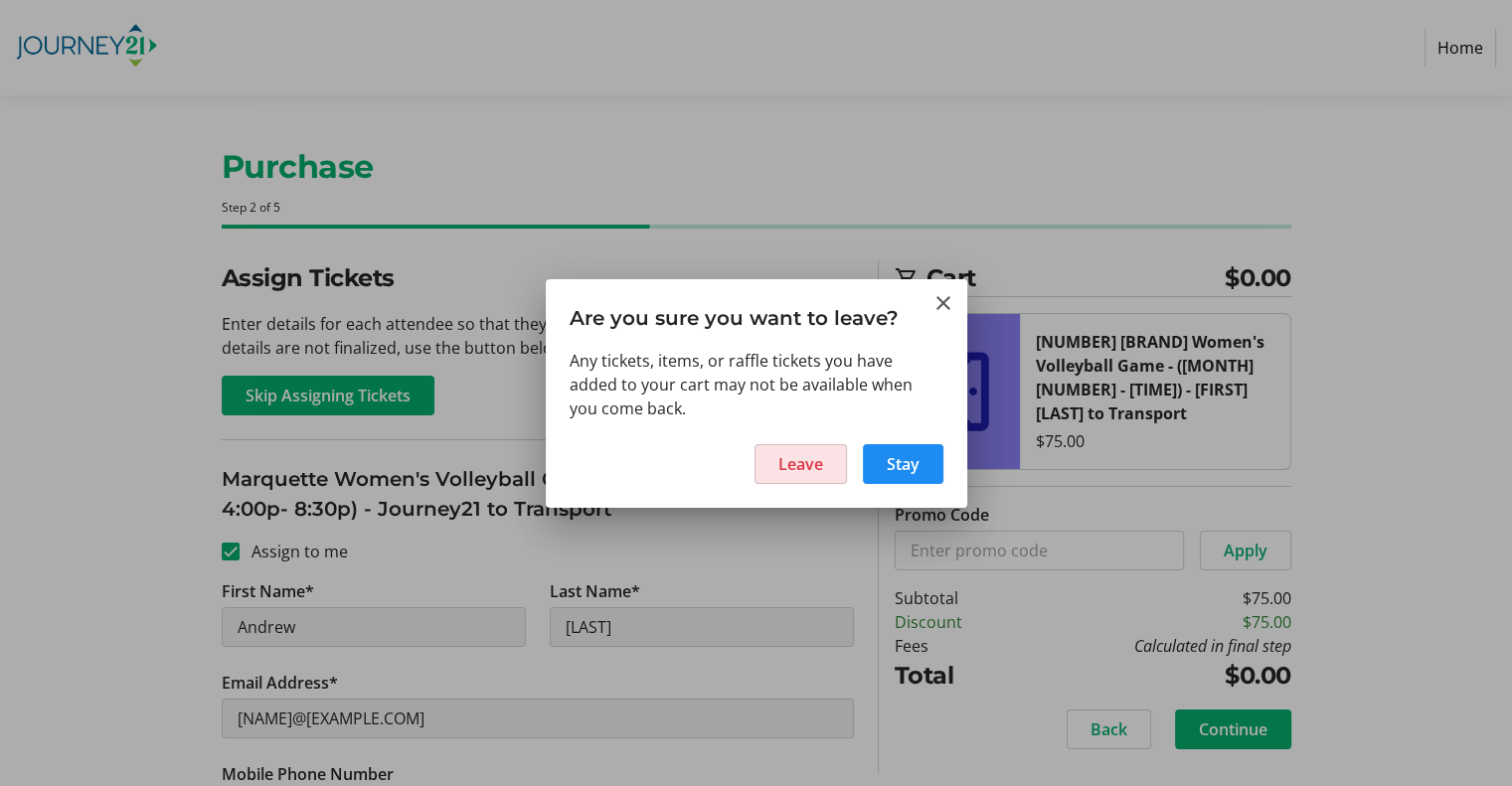 click on "Leave" at bounding box center (800, 464) 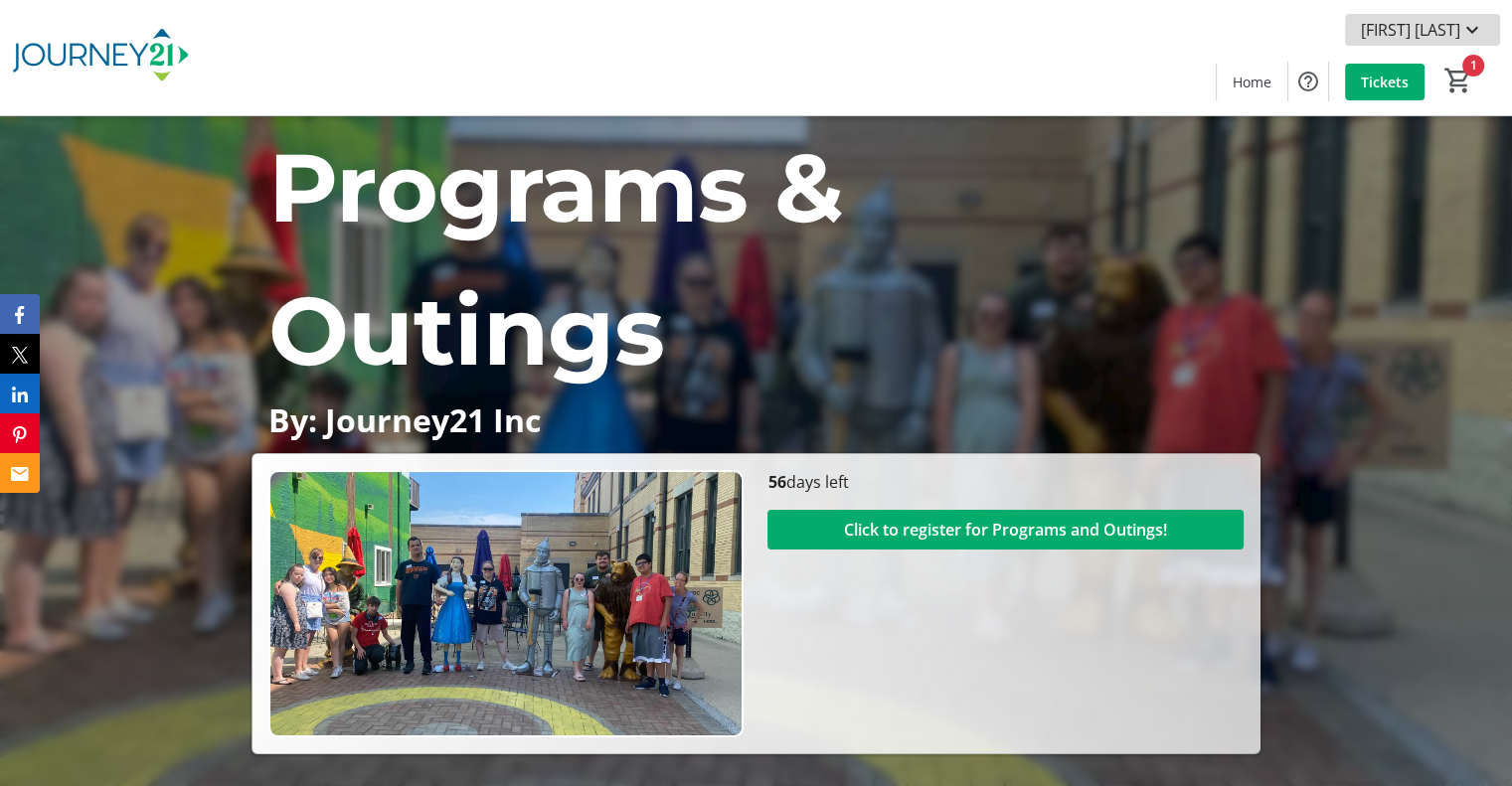 click 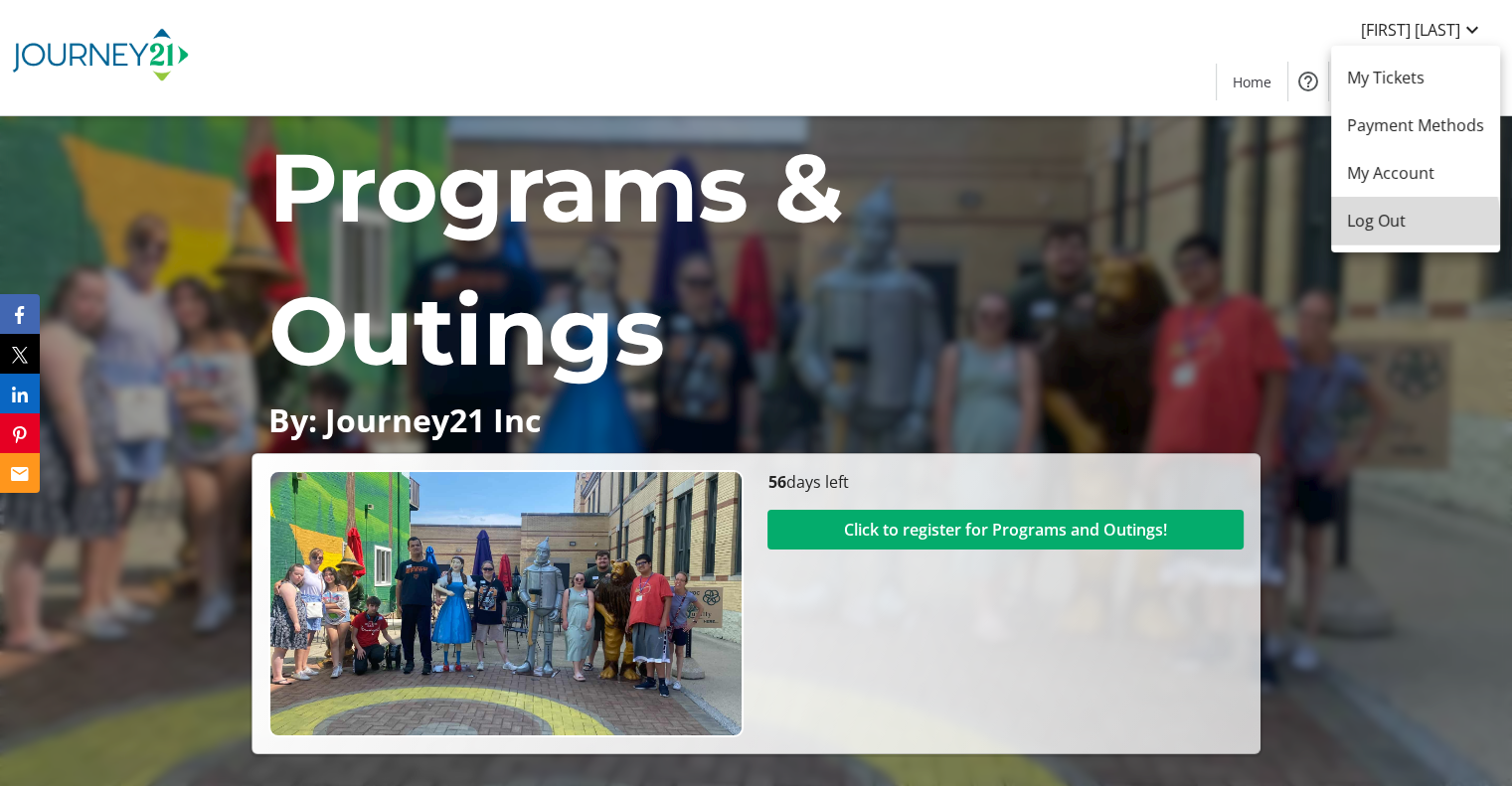click on "Log Out" at bounding box center (1416, 221) 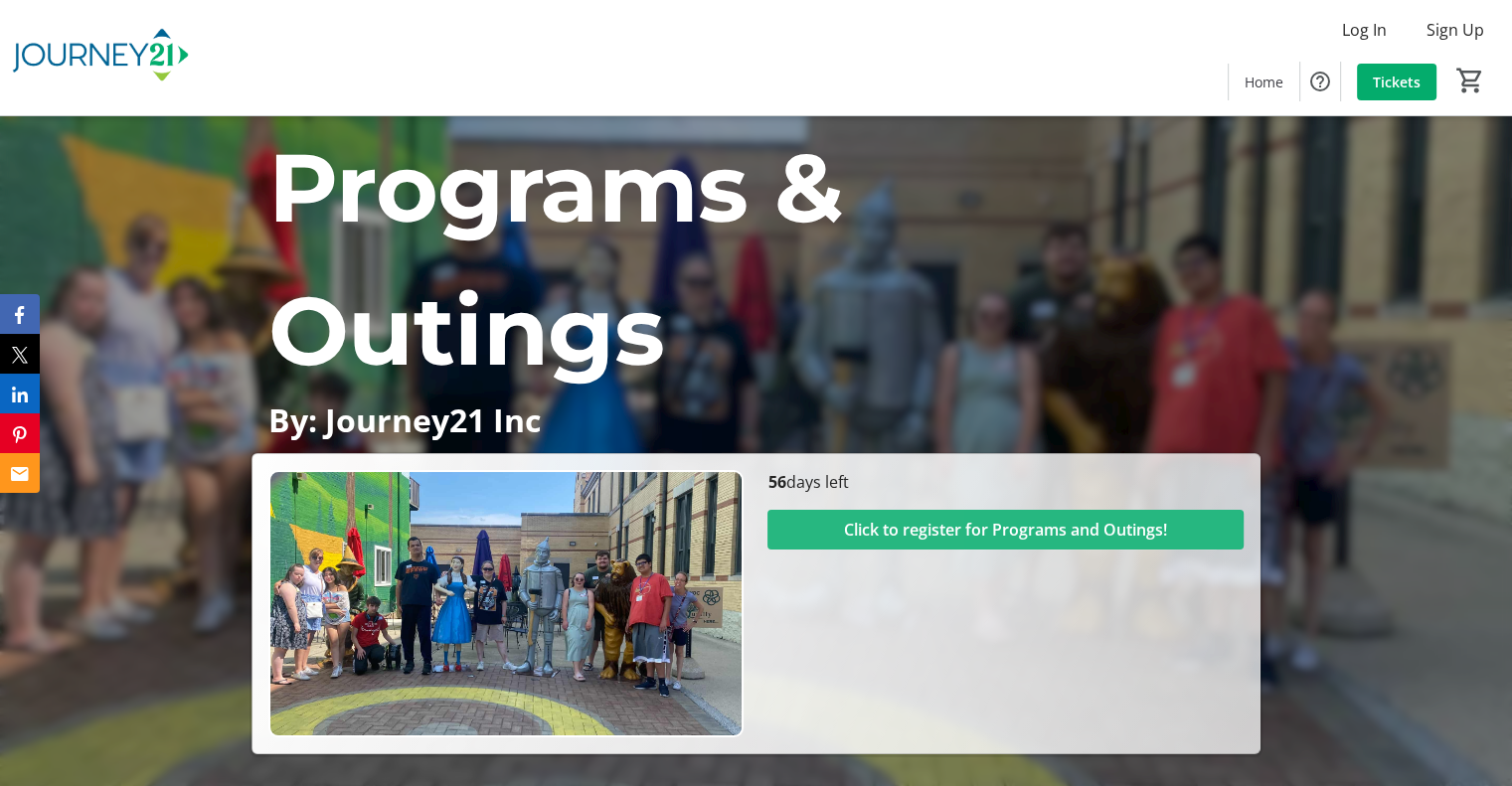click on "Click to register for Programs and Outings!" at bounding box center (1005, 530) 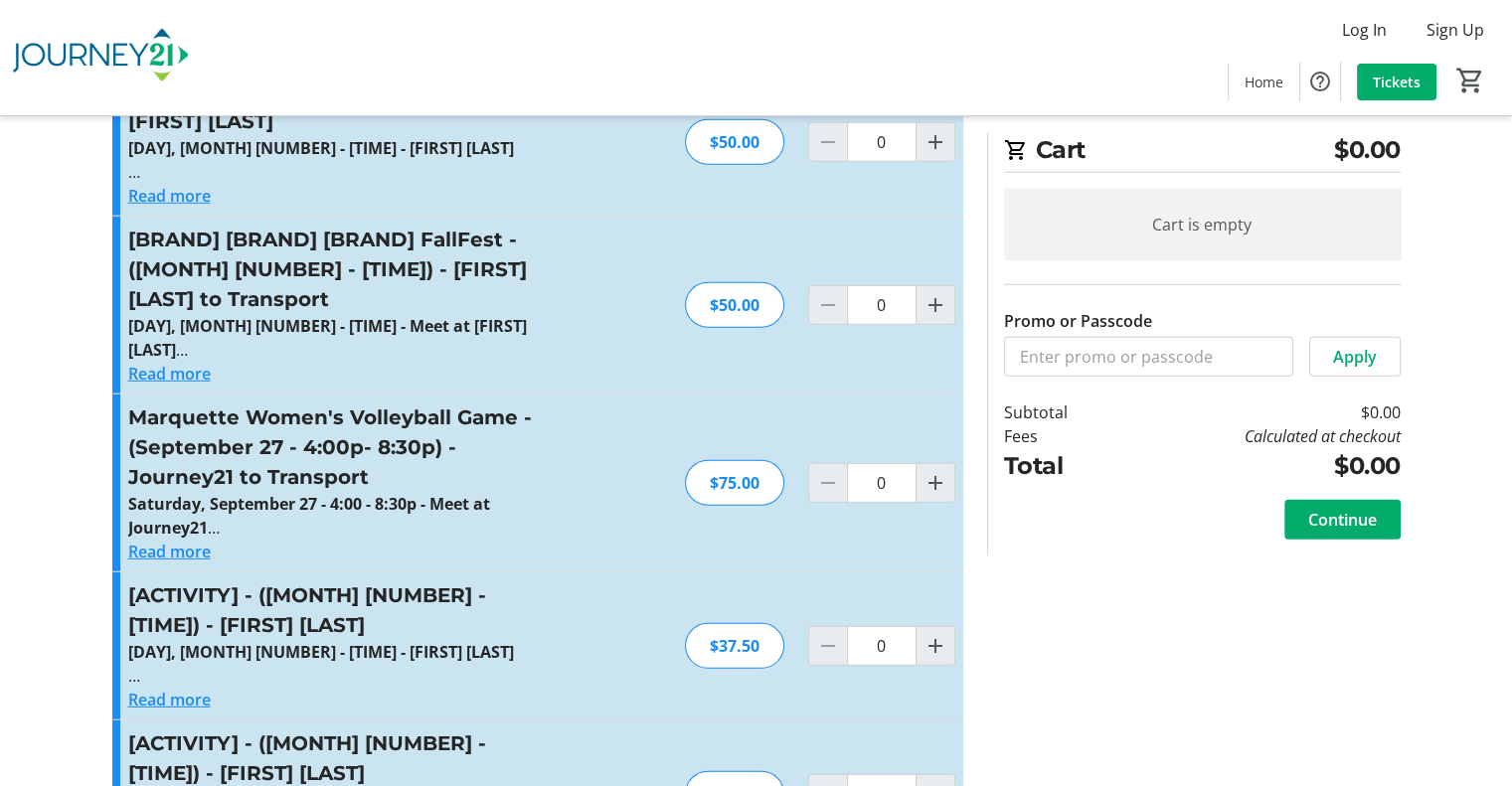 scroll, scrollTop: 5654, scrollLeft: 0, axis: vertical 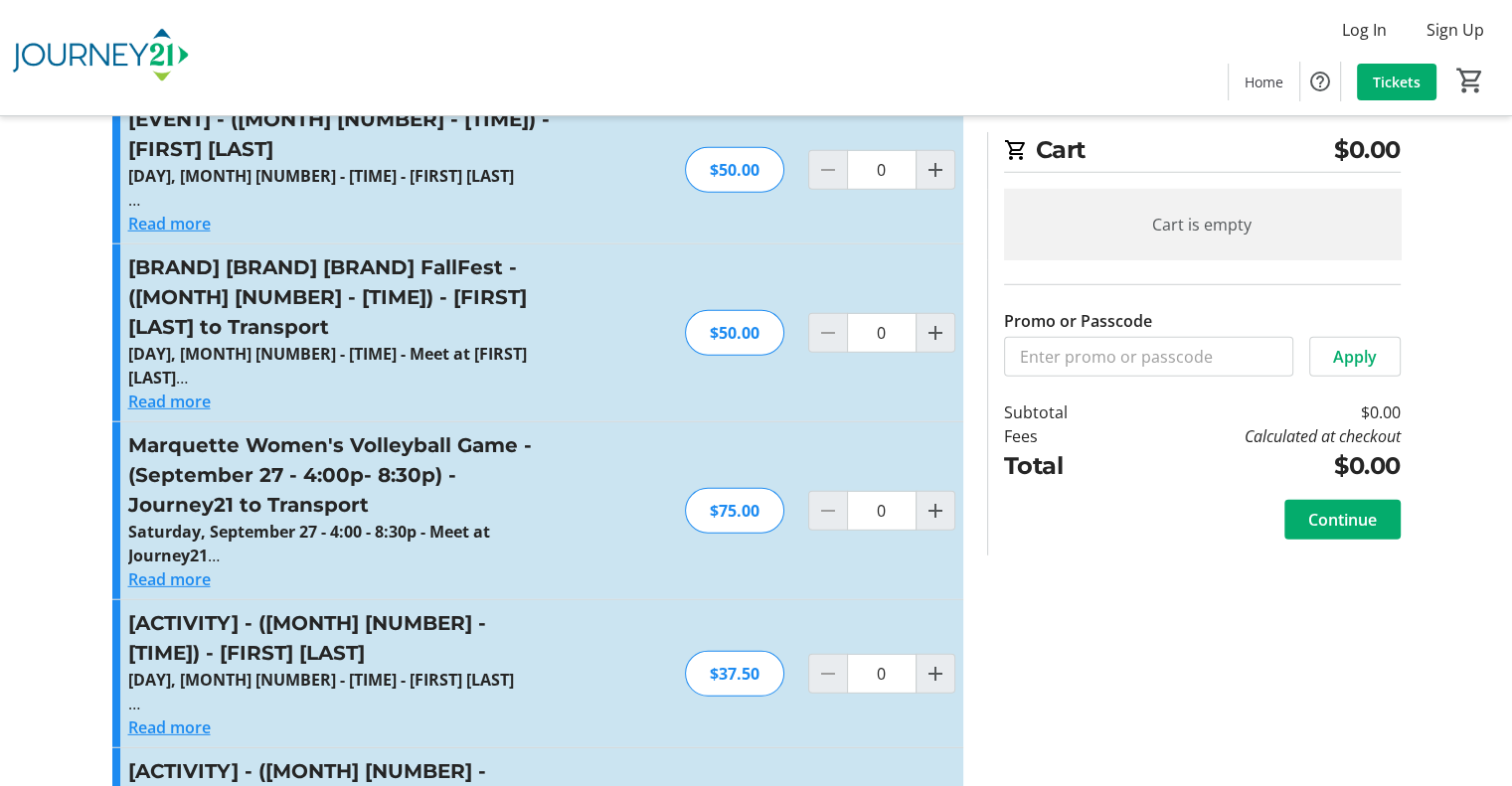 click on "Saturday, September 27 - 4:00 - 8:30p - Meet at Journey21" 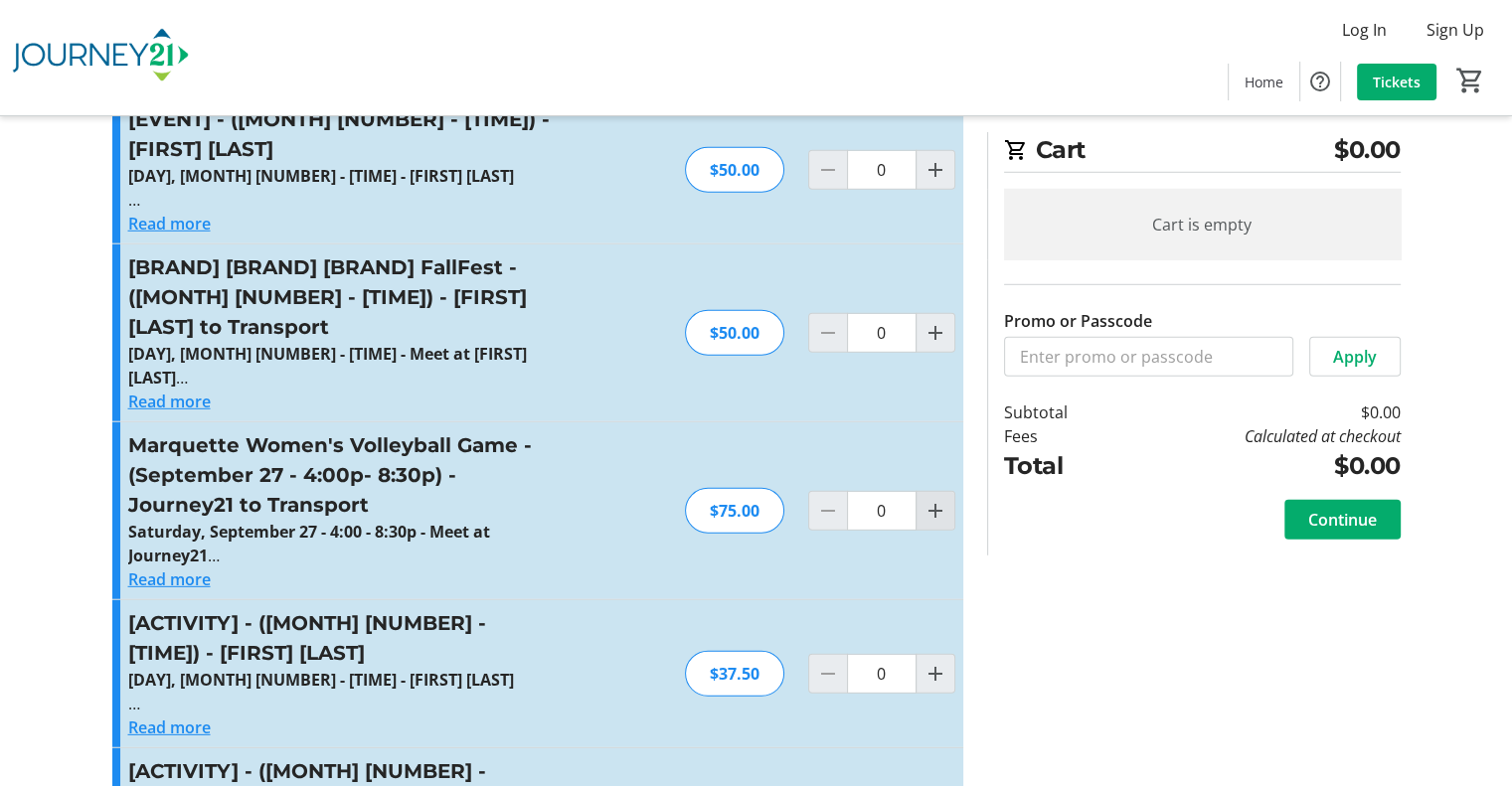 click 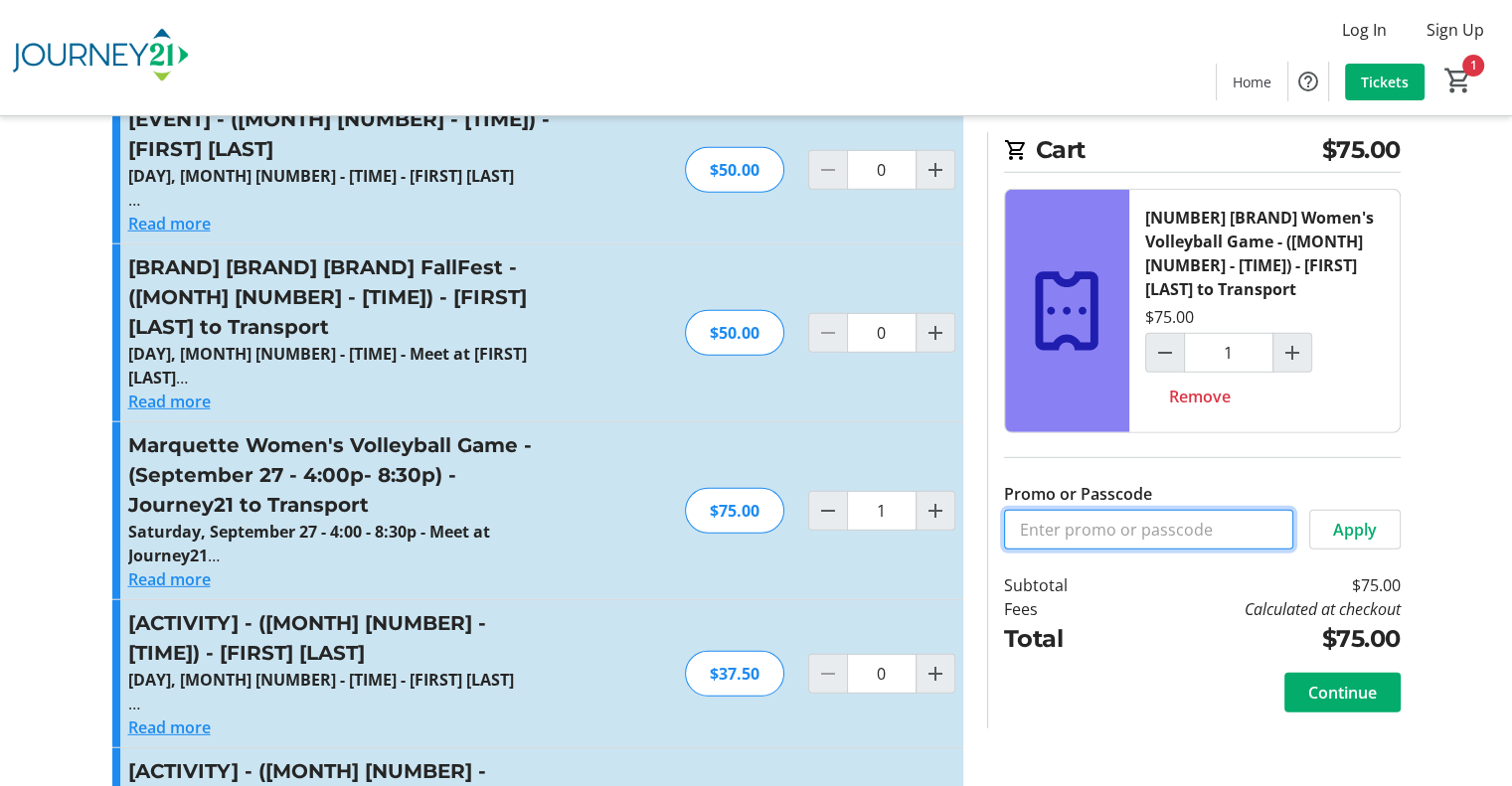click on "Promo or Passcode" at bounding box center [1148, 530] 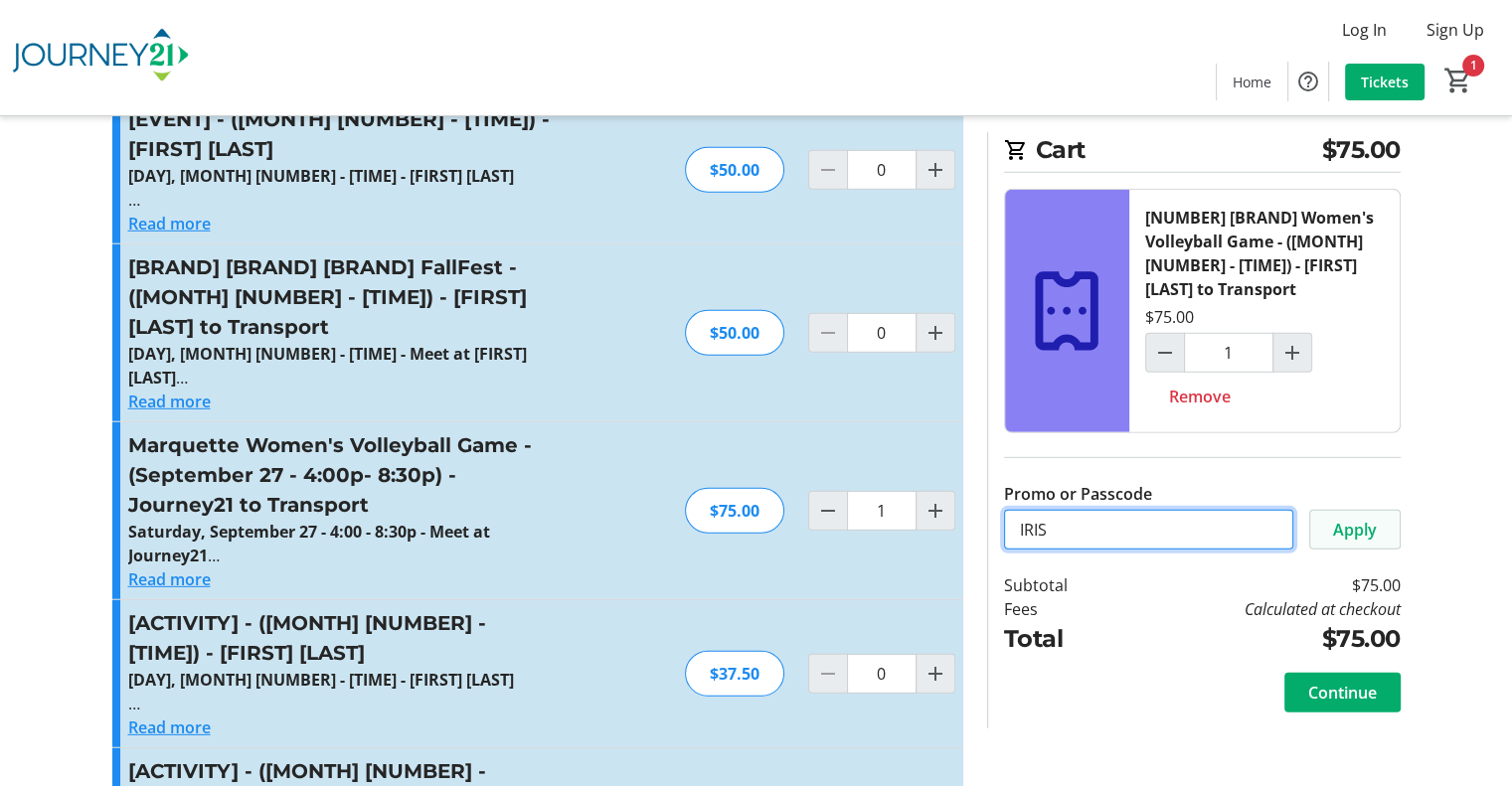 type on "IRIS" 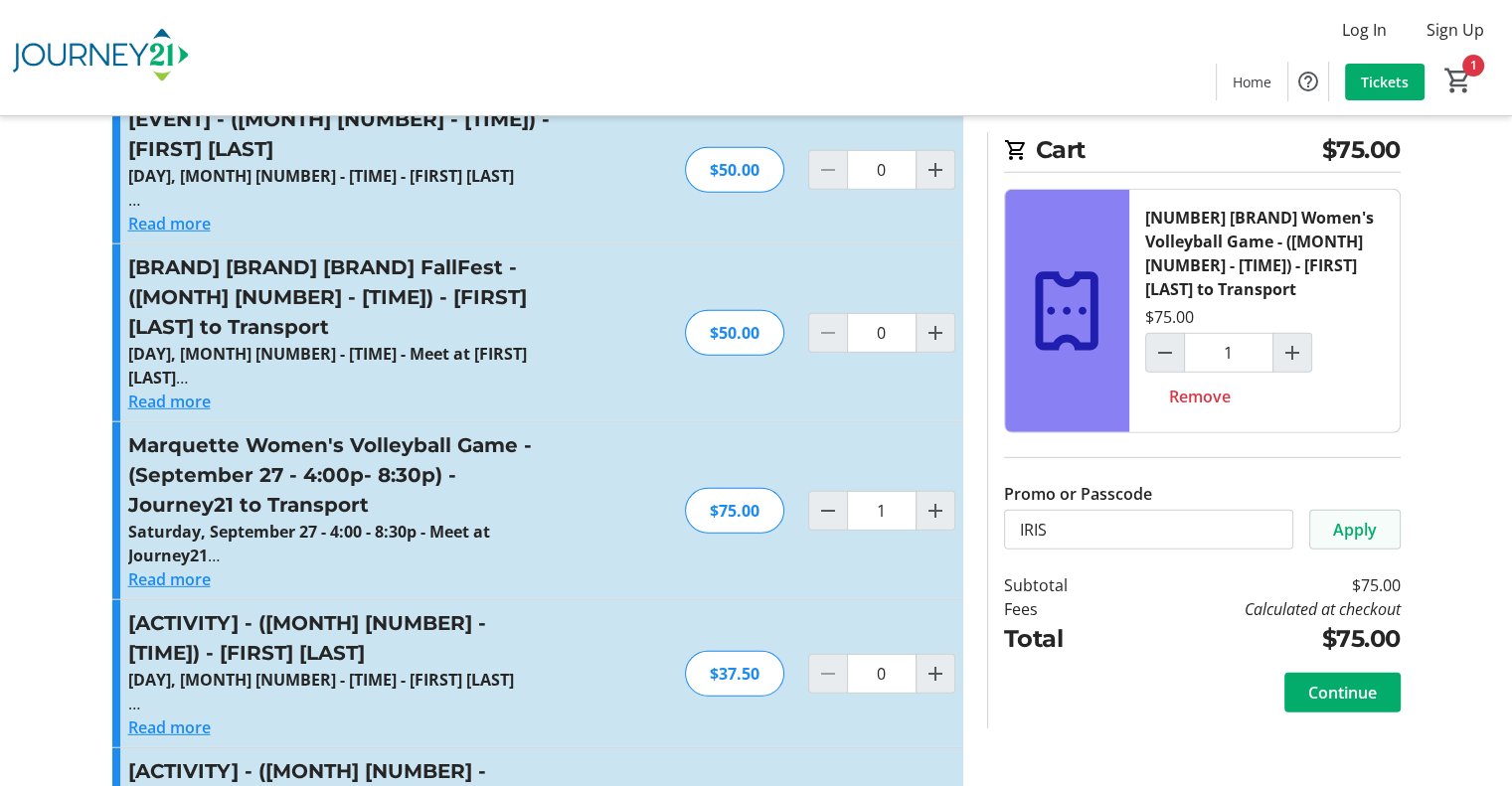 click on "Apply" 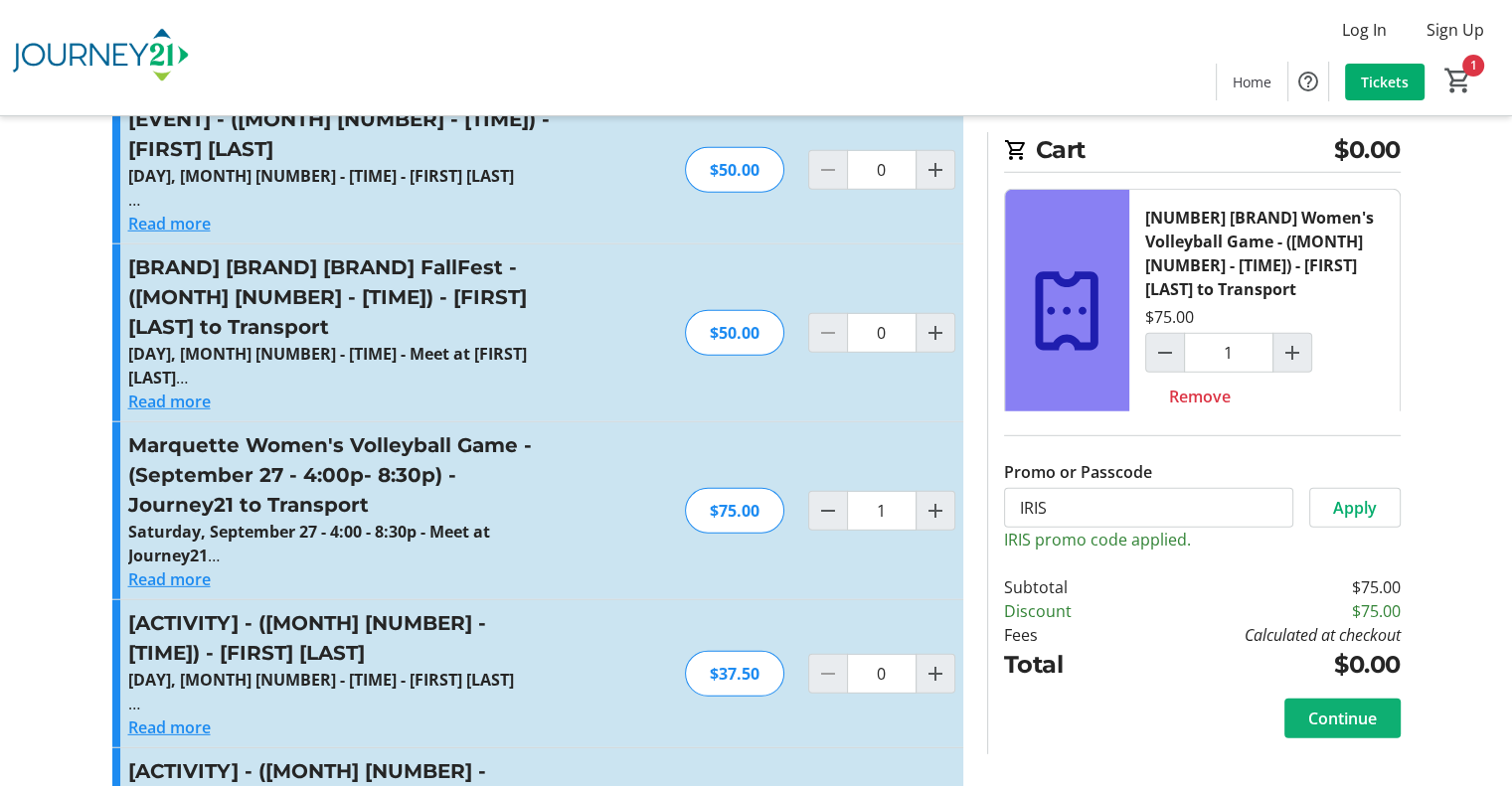 click on "Continue" 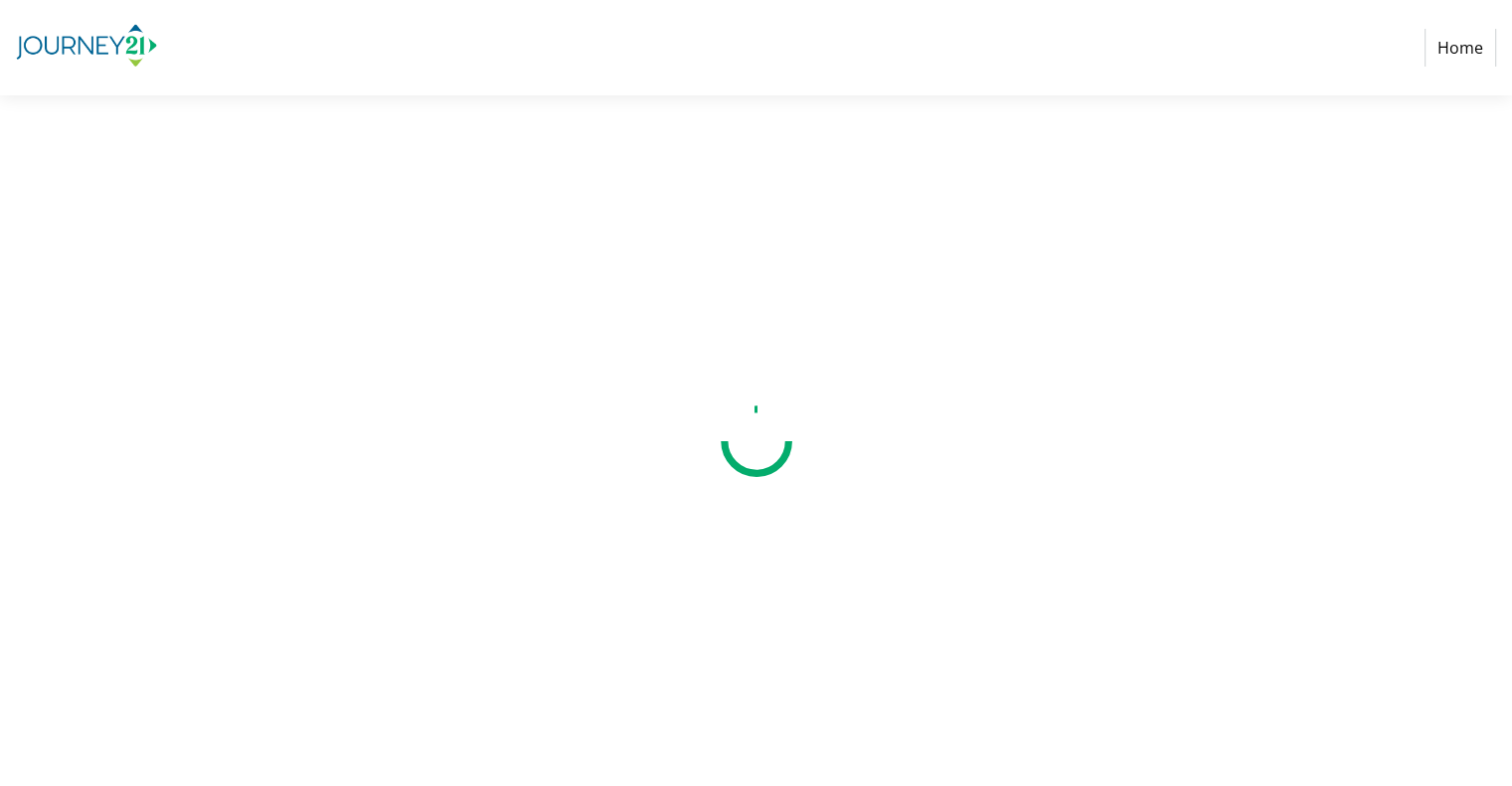 scroll, scrollTop: 0, scrollLeft: 0, axis: both 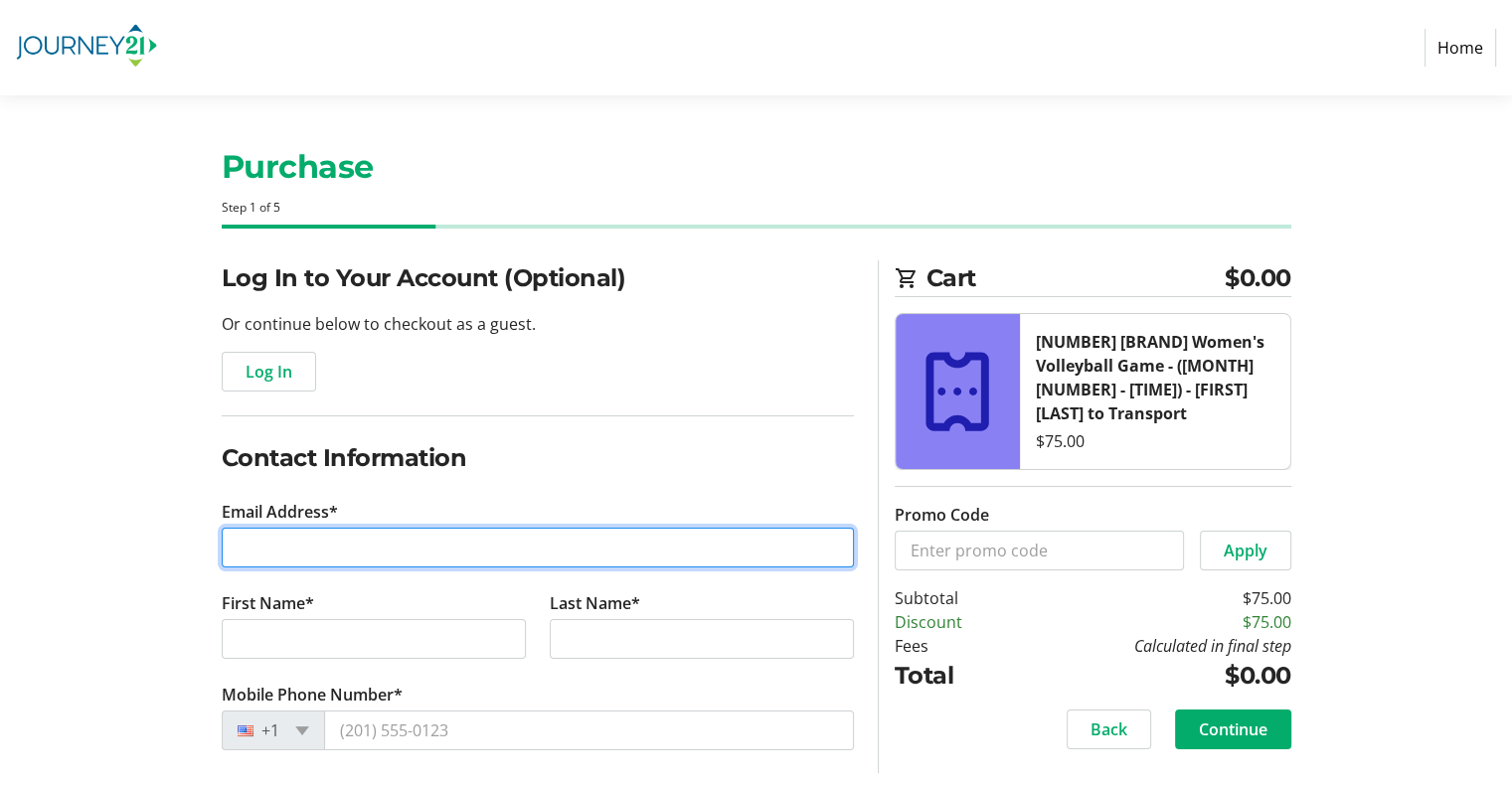 click on "Email Address*" at bounding box center (538, 548) 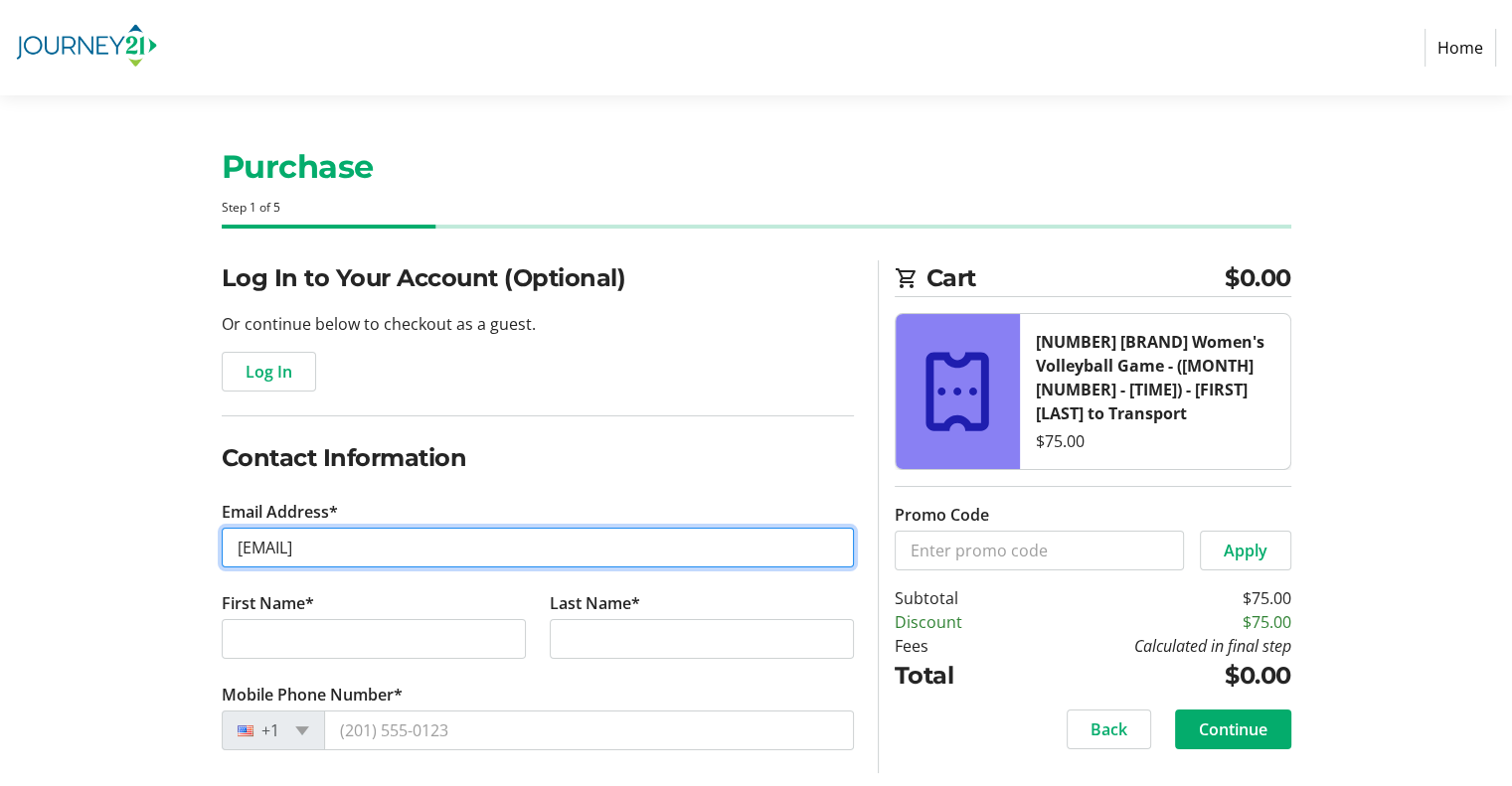 click on "[EMAIL]" at bounding box center [538, 548] 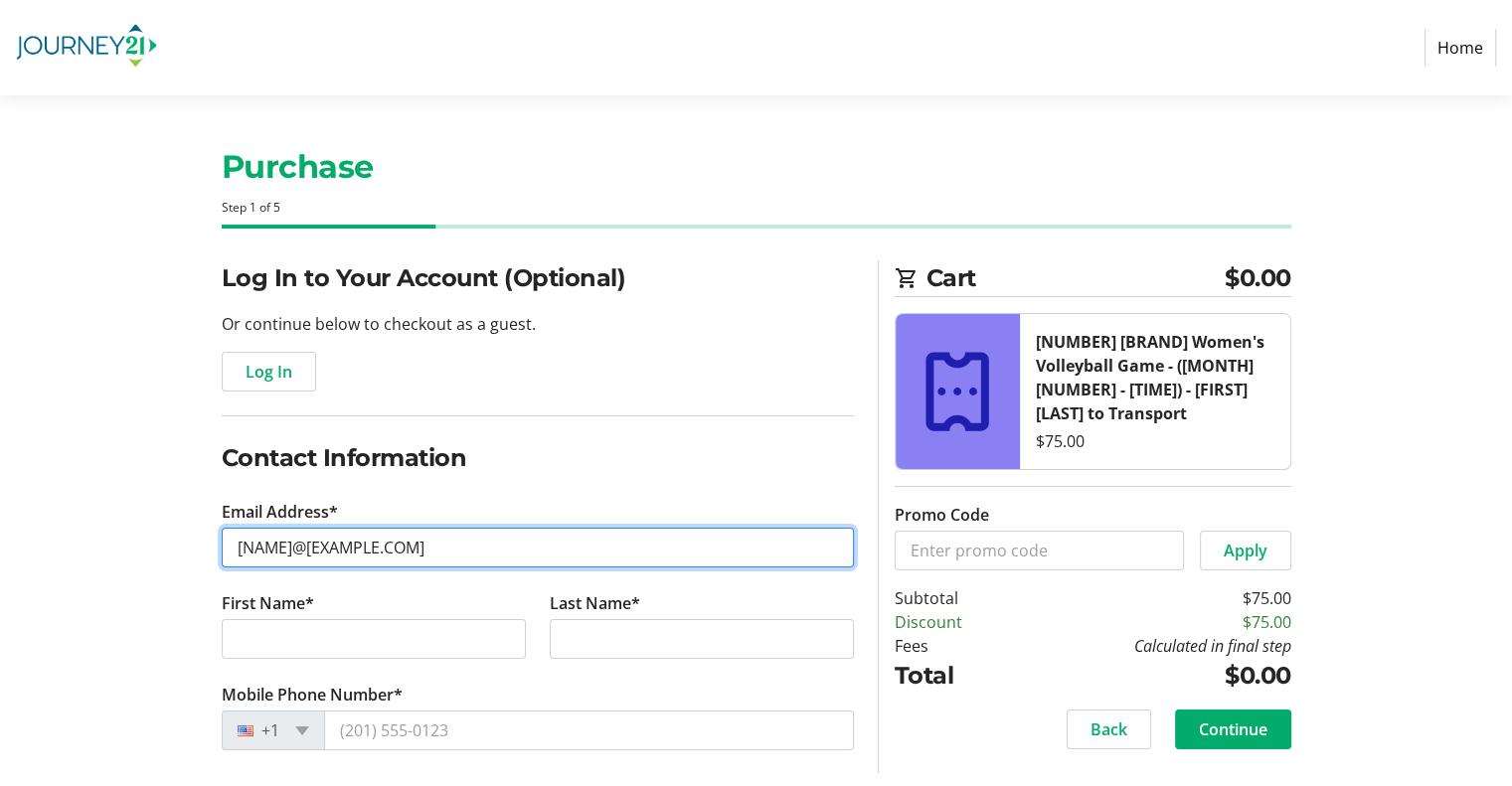 type on "[NAME]@[EXAMPLE.COM]" 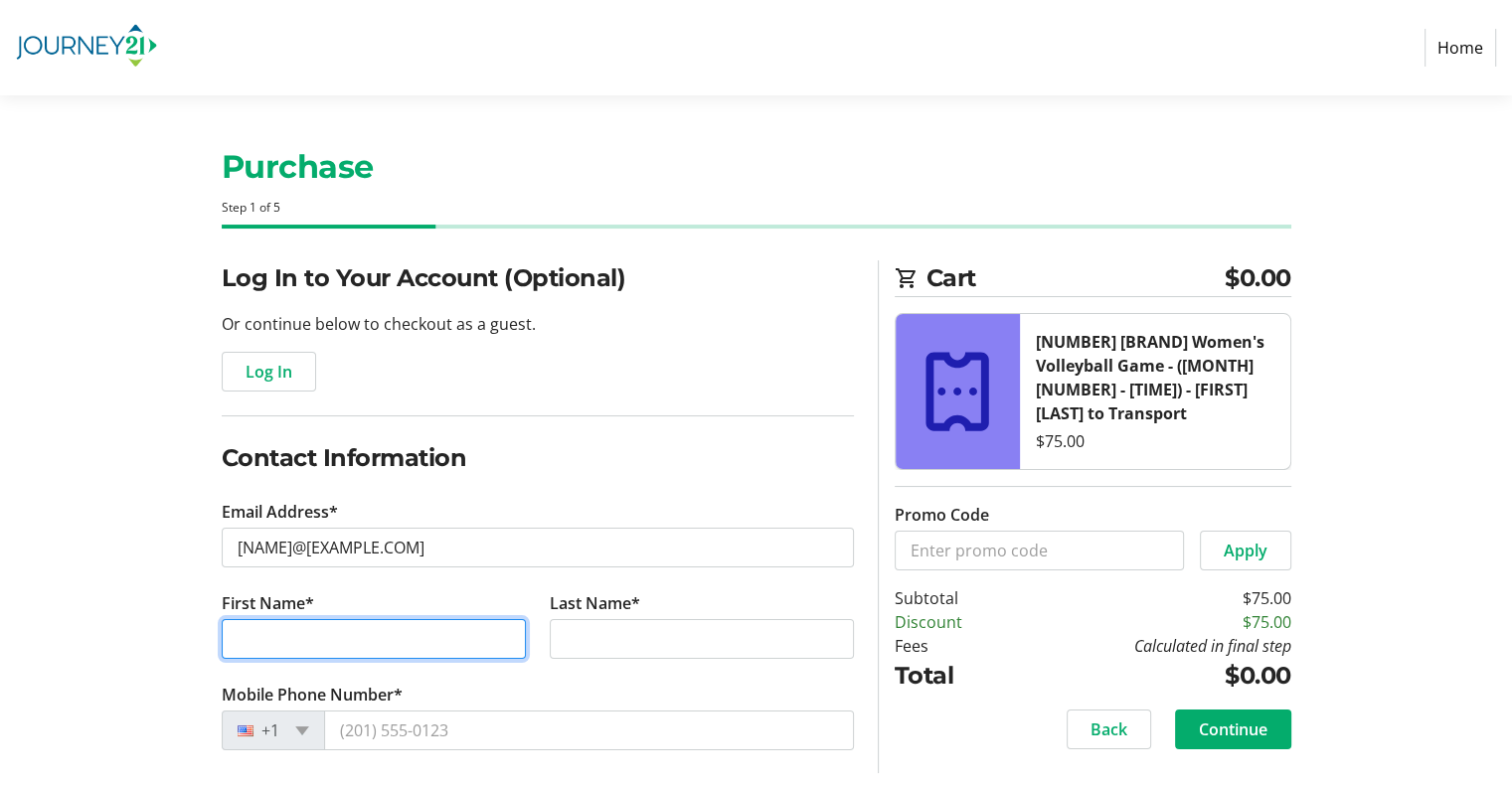 click on "First Name*" at bounding box center (374, 639) 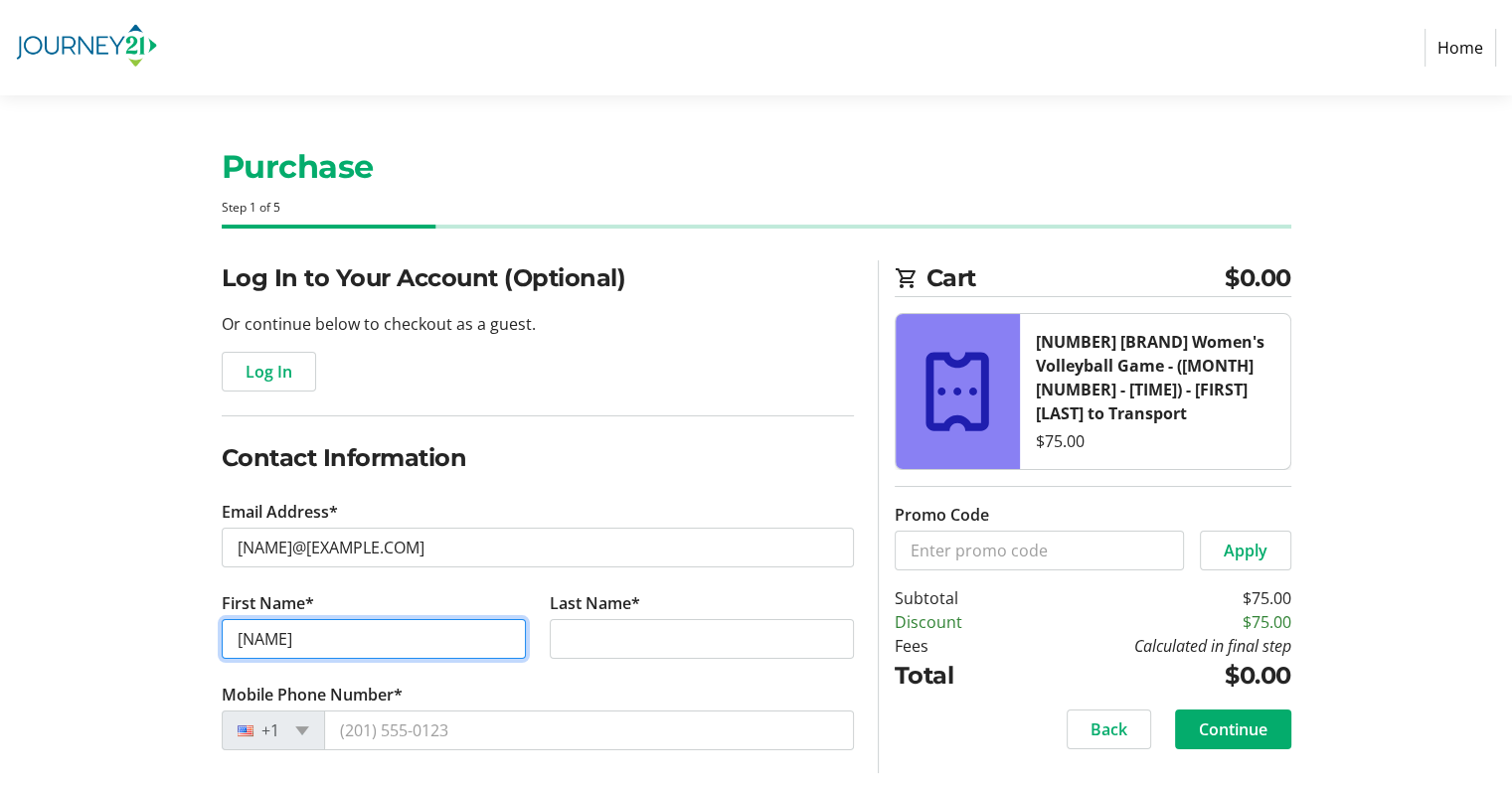 type on "[NAME]" 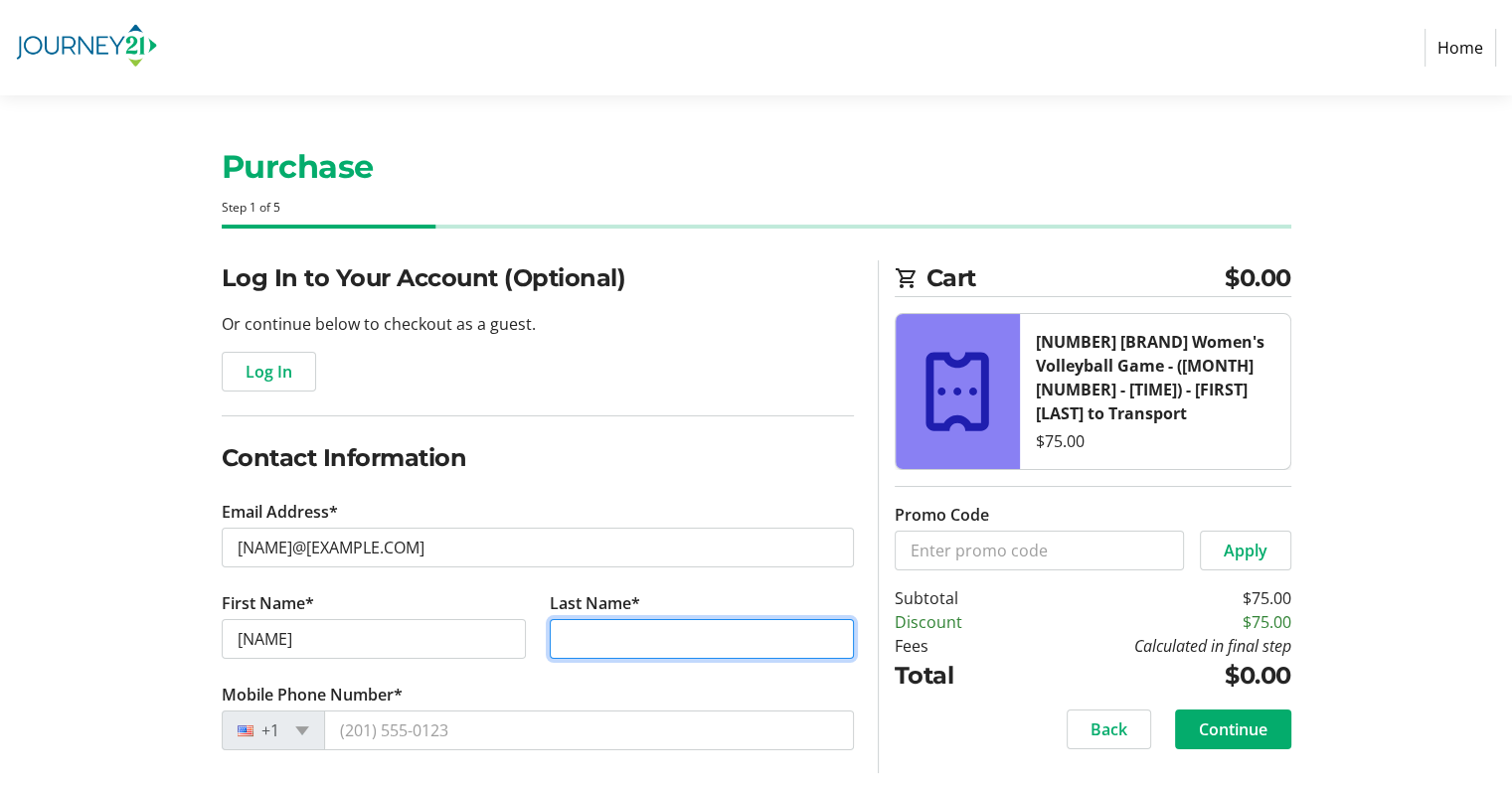 click on "Last Name*" at bounding box center [702, 639] 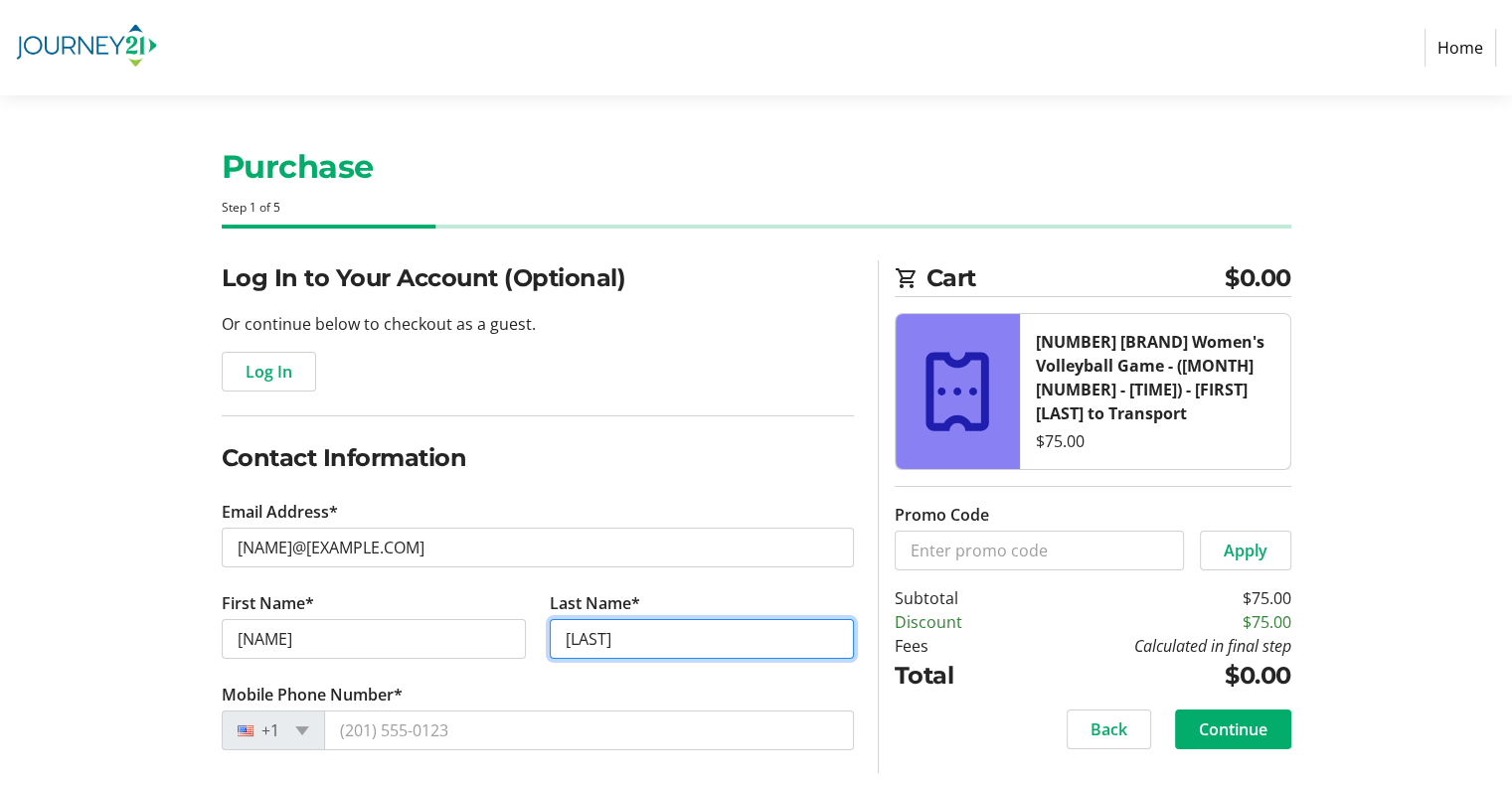 type on "[LAST]" 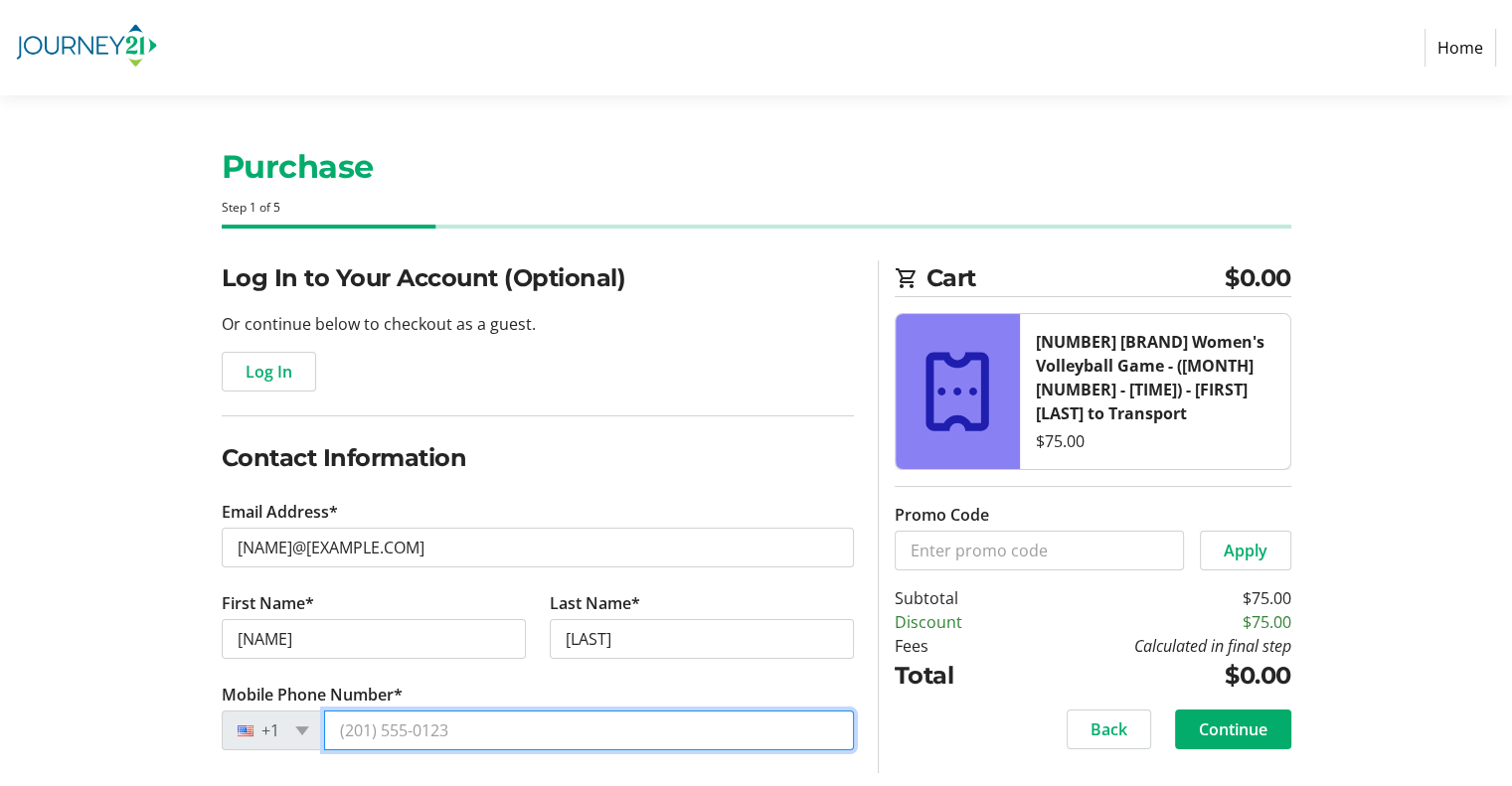 click on "Mobile Phone Number*" at bounding box center [588, 730] 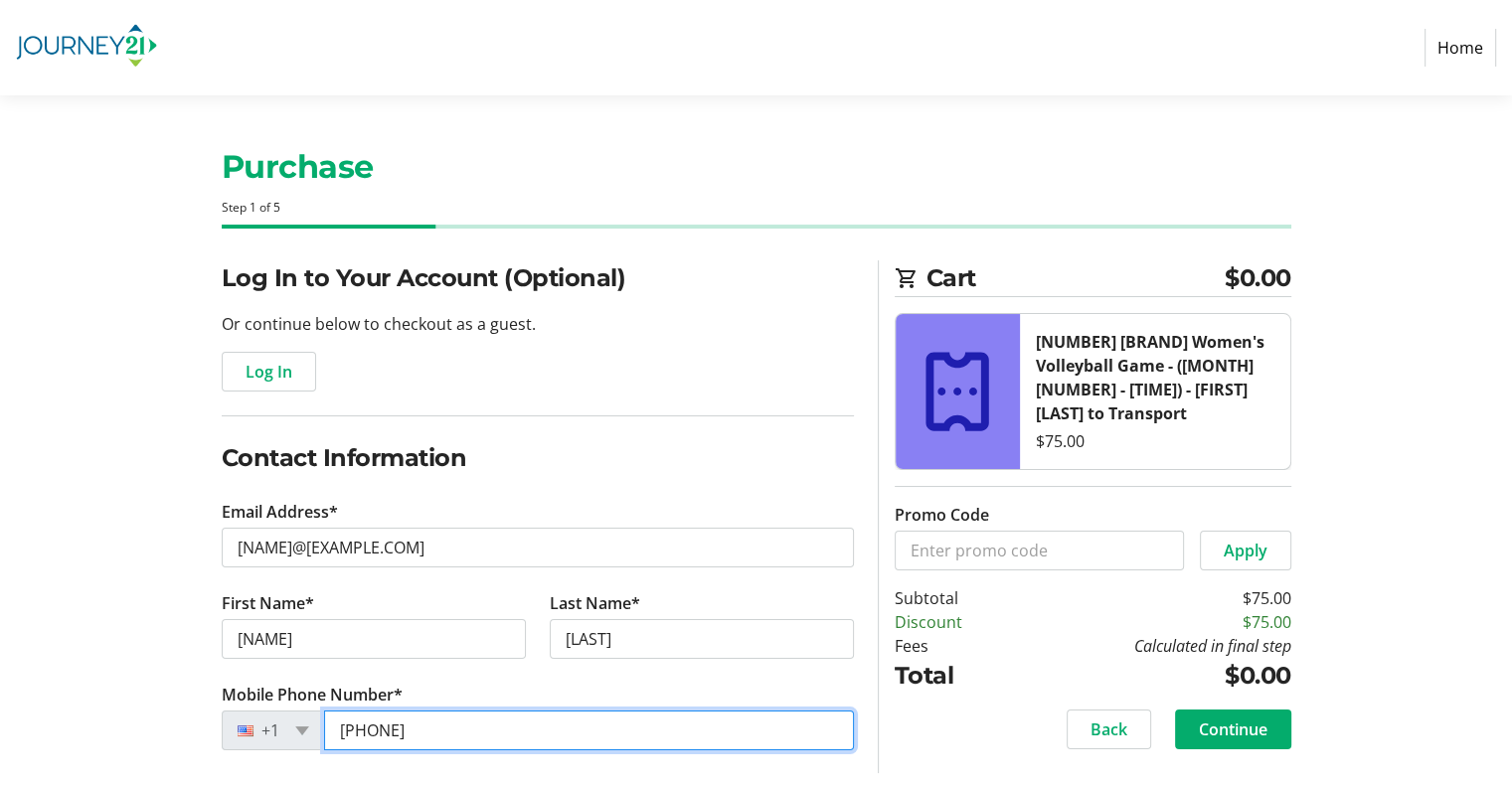 scroll, scrollTop: 10, scrollLeft: 0, axis: vertical 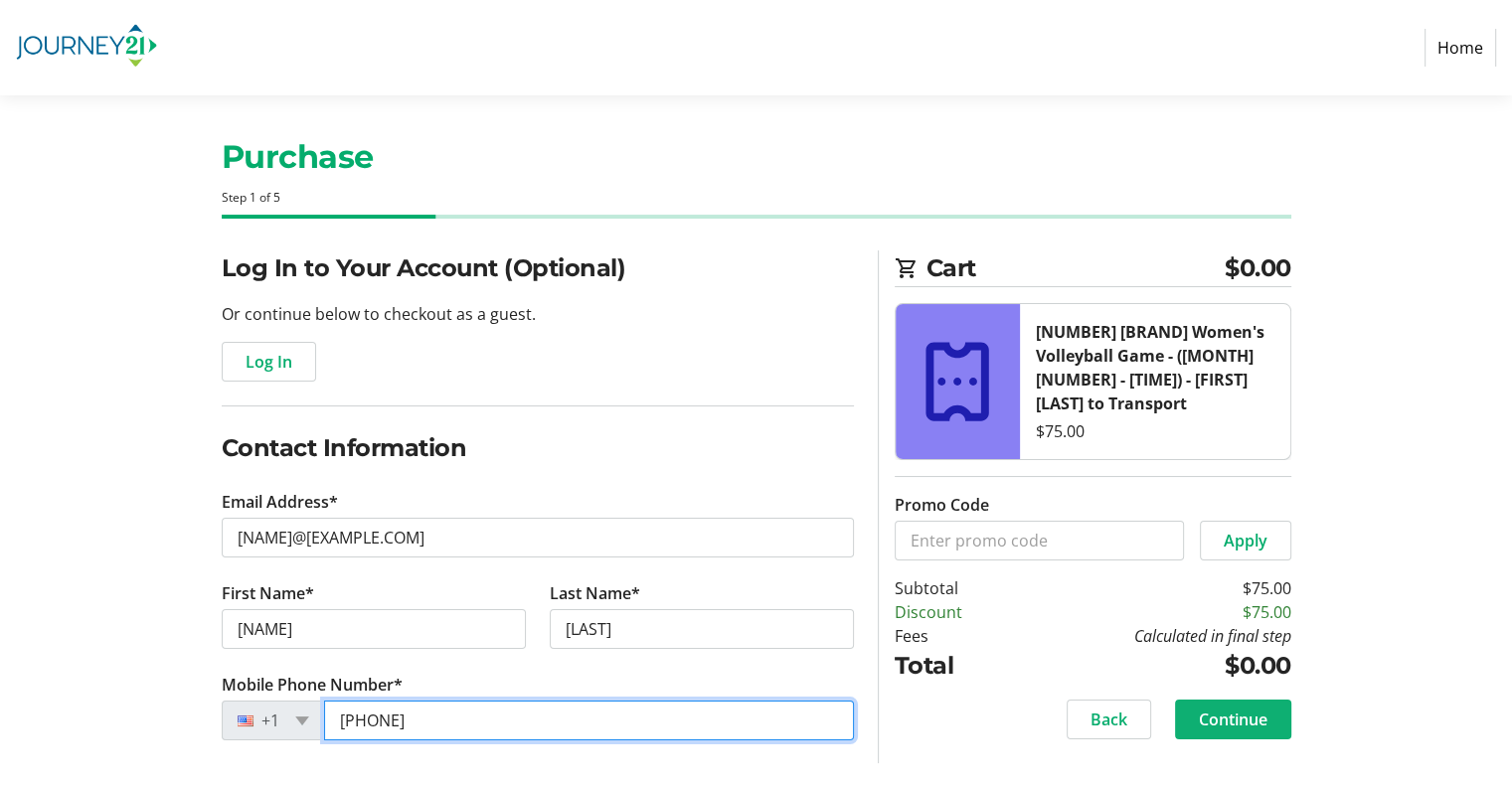 type on "[PHONE]" 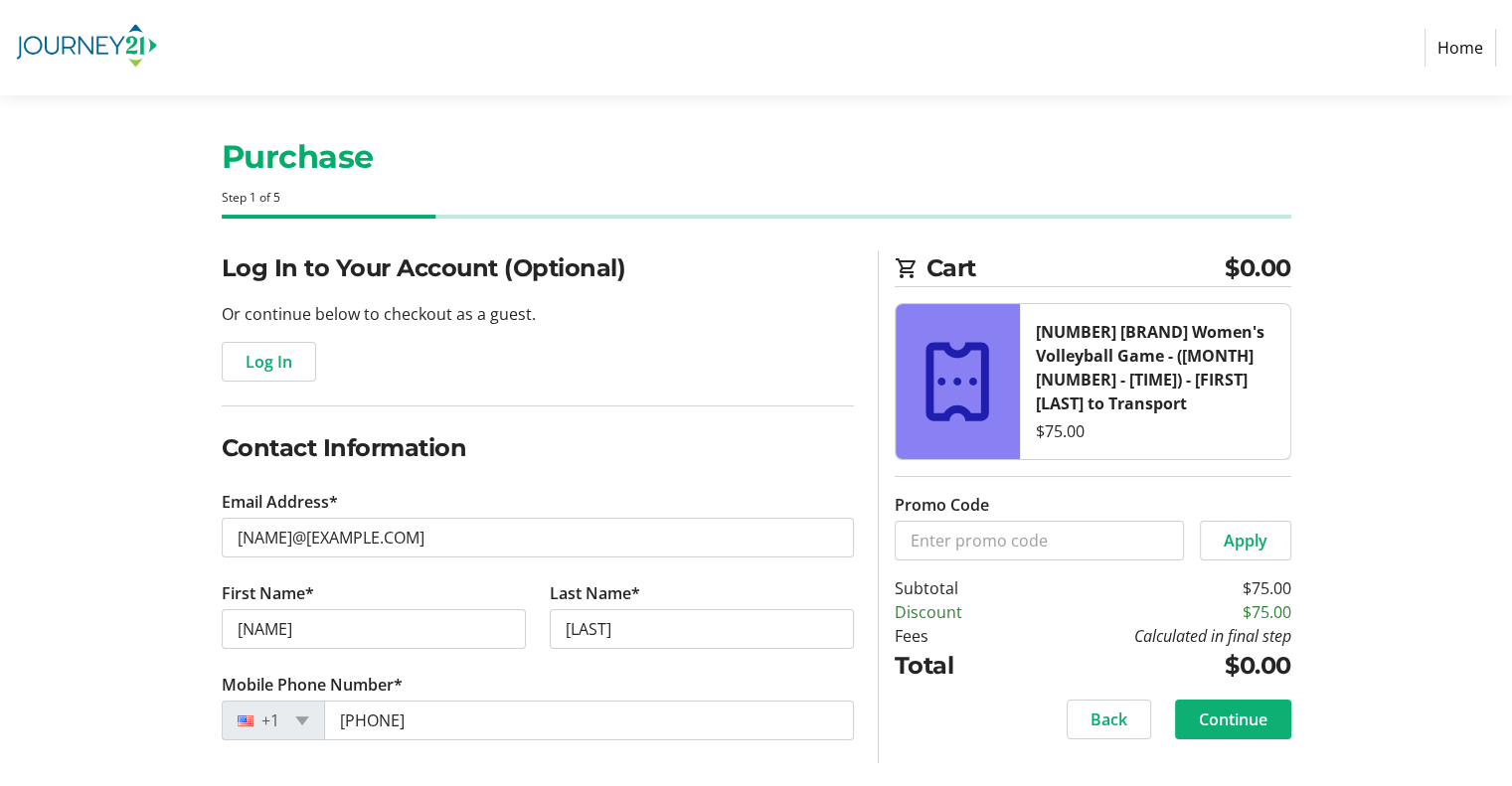 click on "Continue" 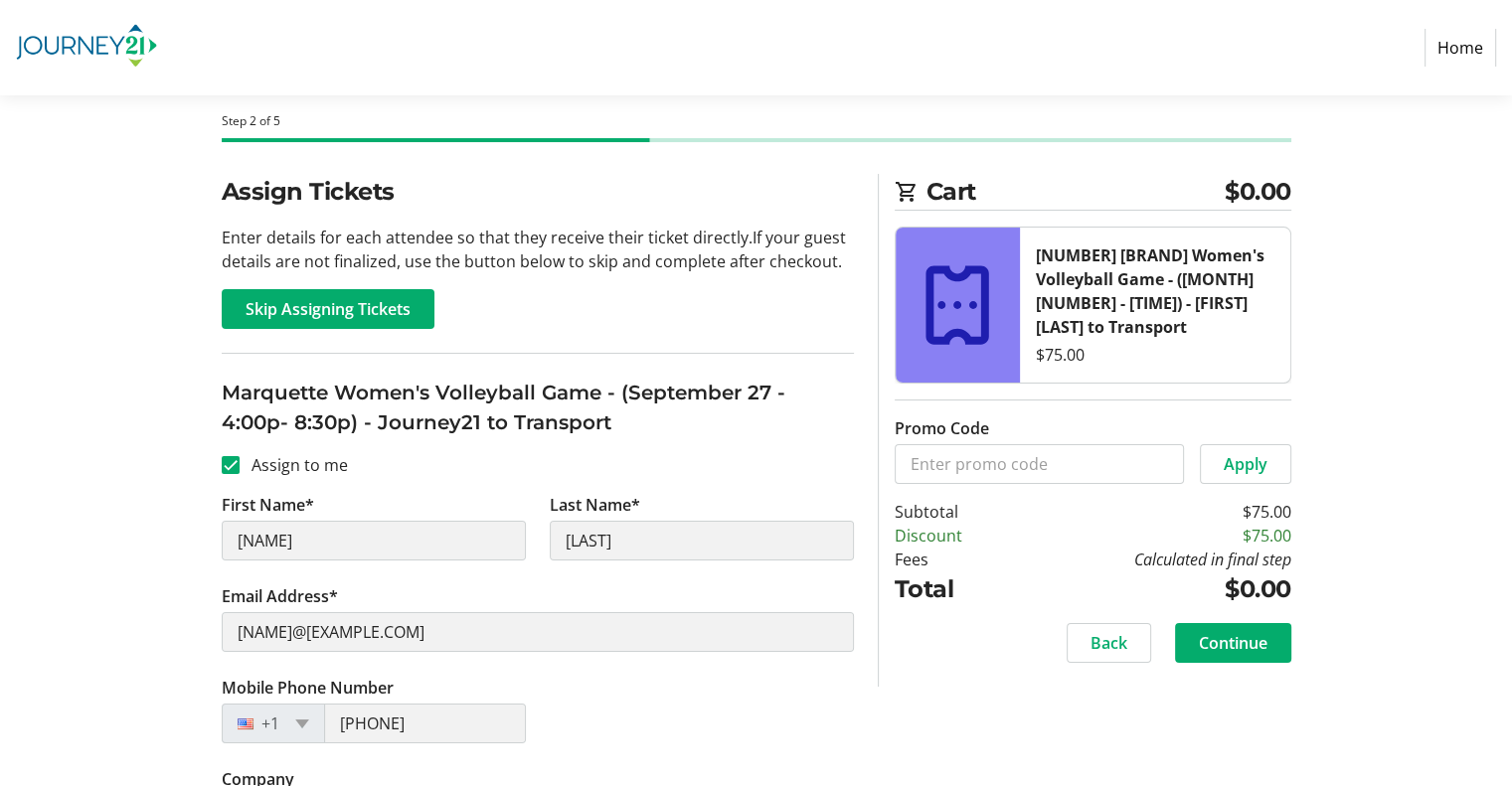 scroll, scrollTop: 157, scrollLeft: 0, axis: vertical 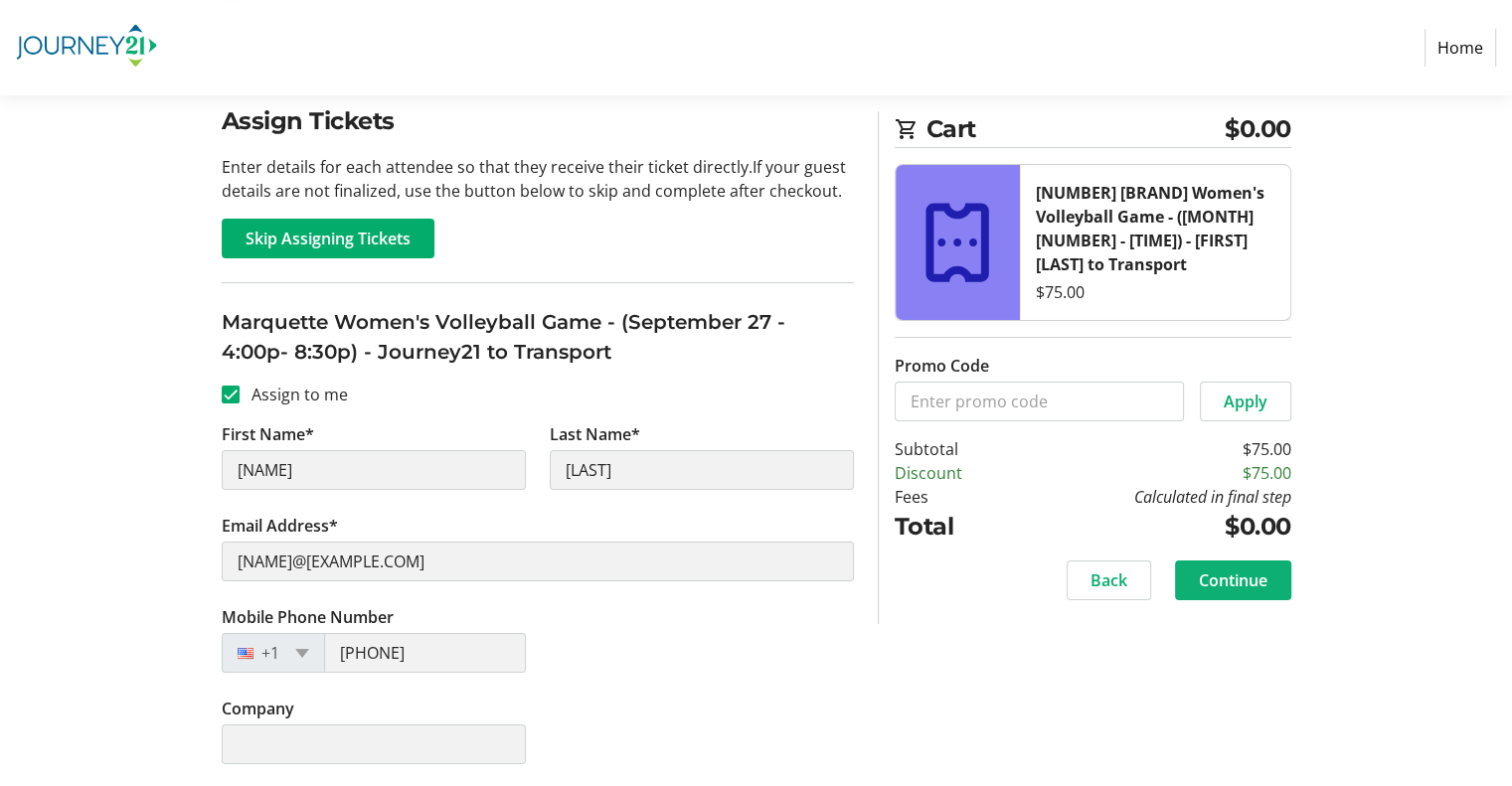 click 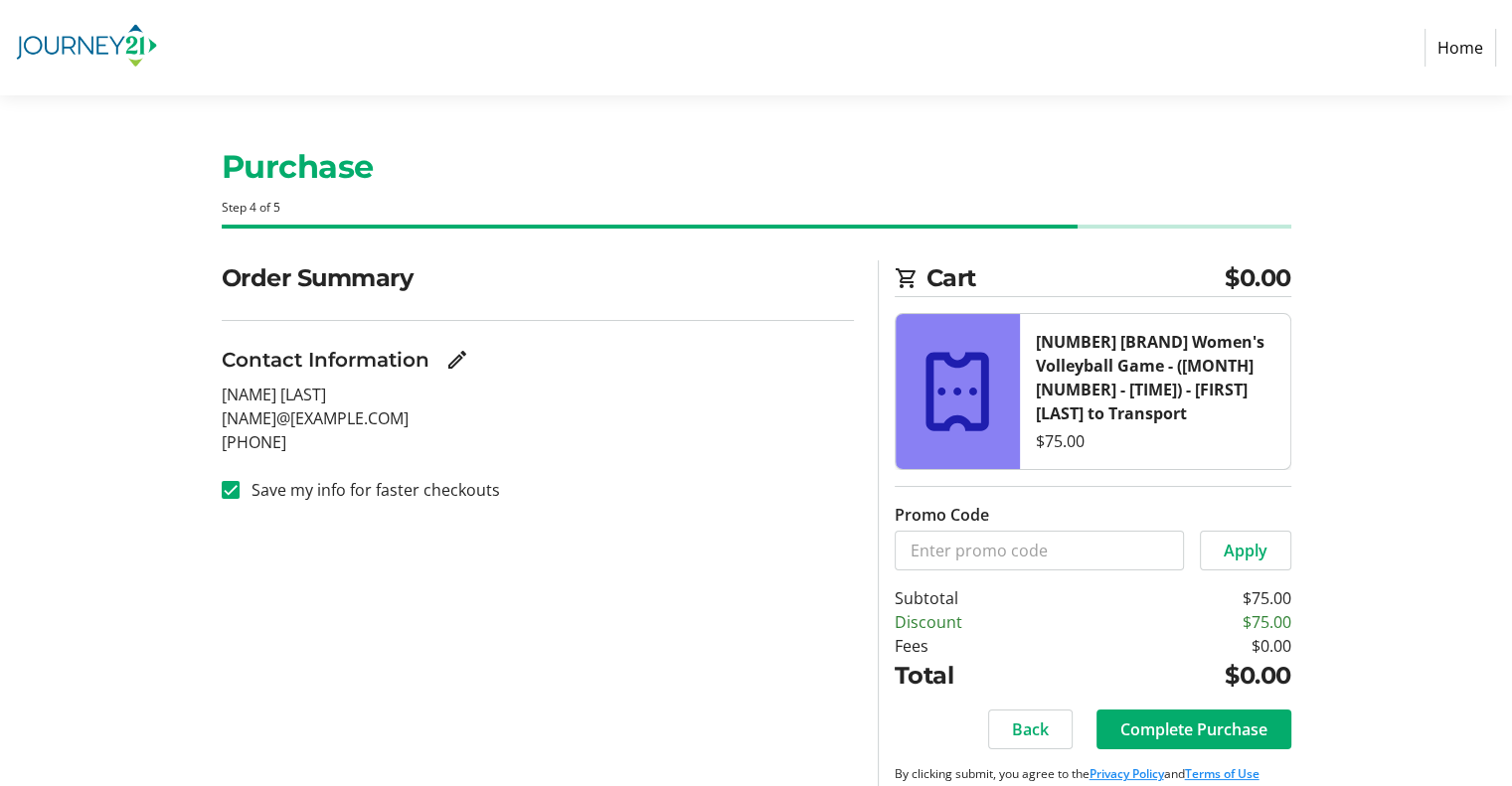 scroll, scrollTop: 37, scrollLeft: 0, axis: vertical 